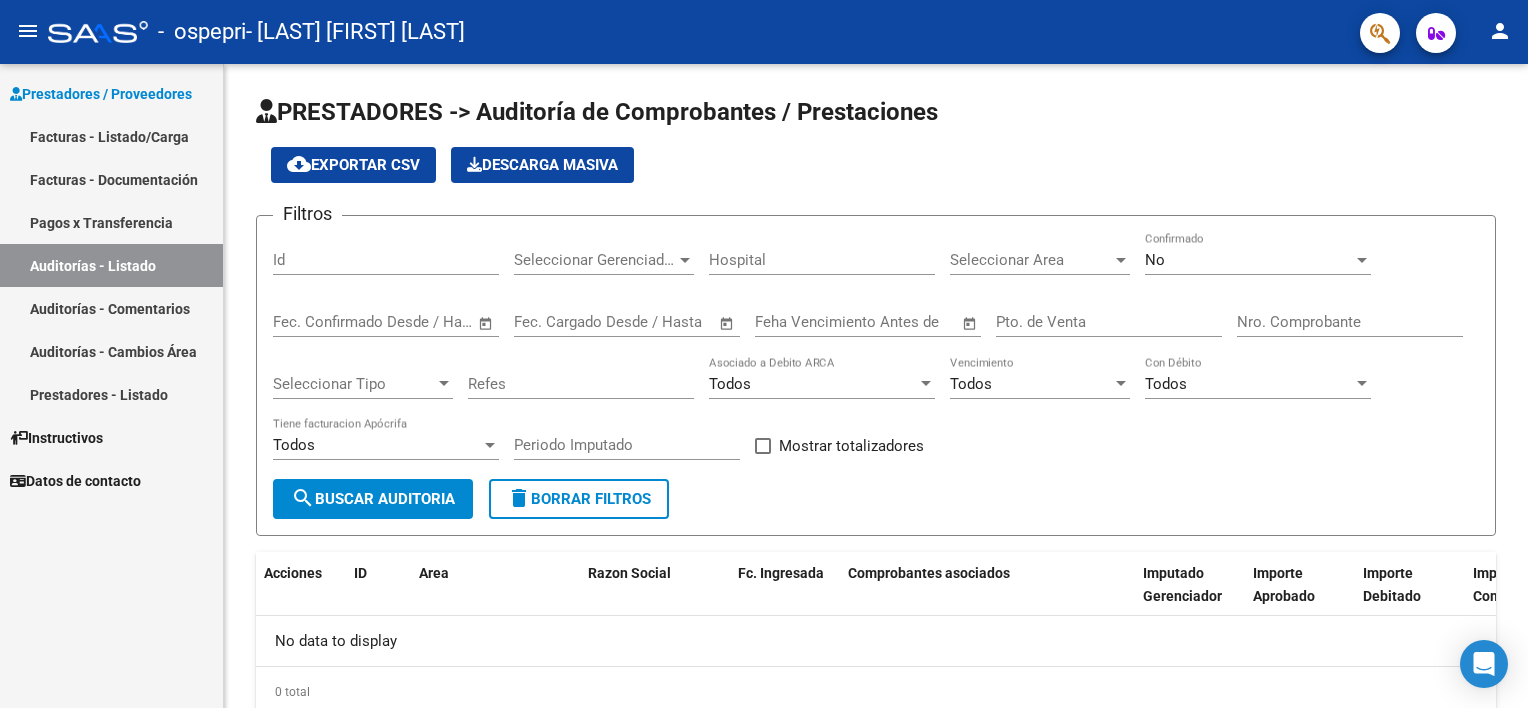 scroll, scrollTop: 0, scrollLeft: 0, axis: both 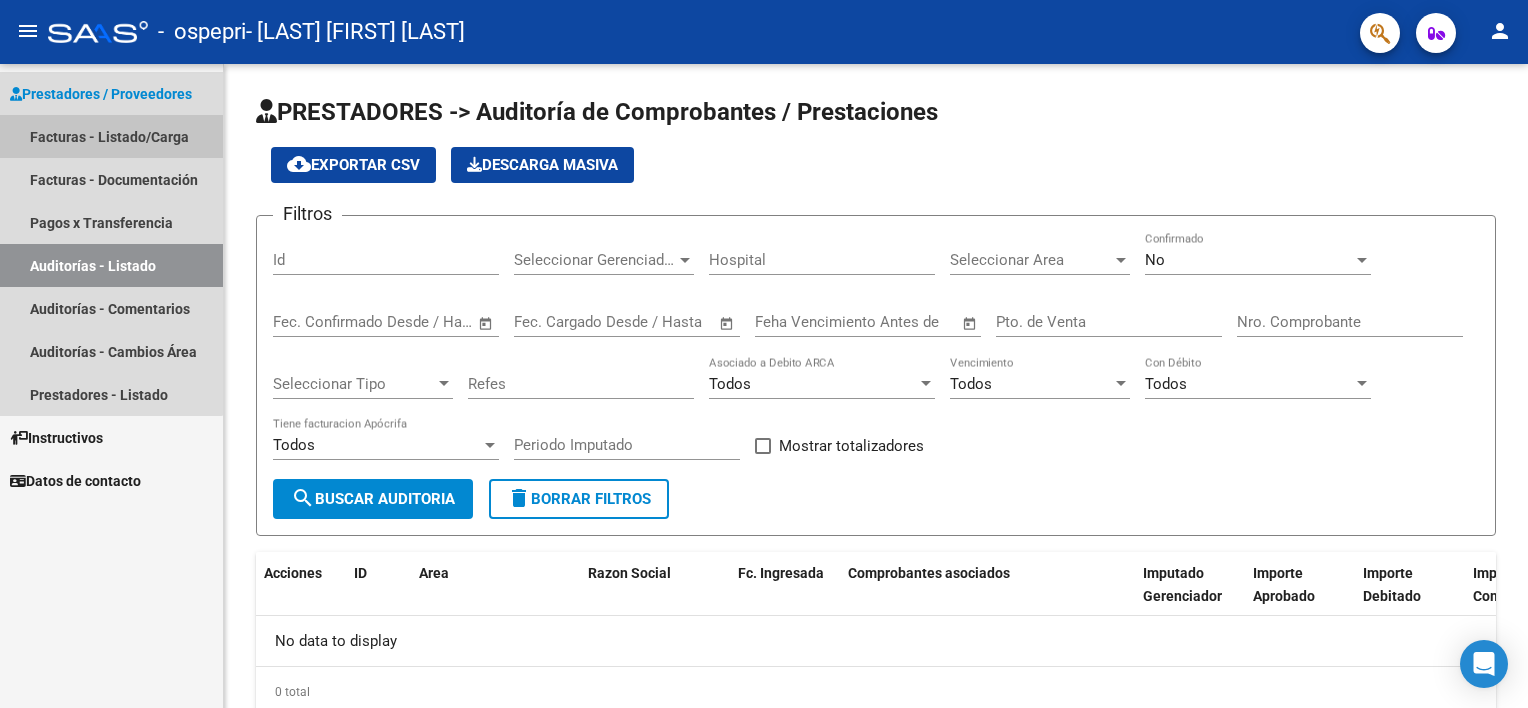 click on "Facturas - Listado/Carga" at bounding box center (111, 136) 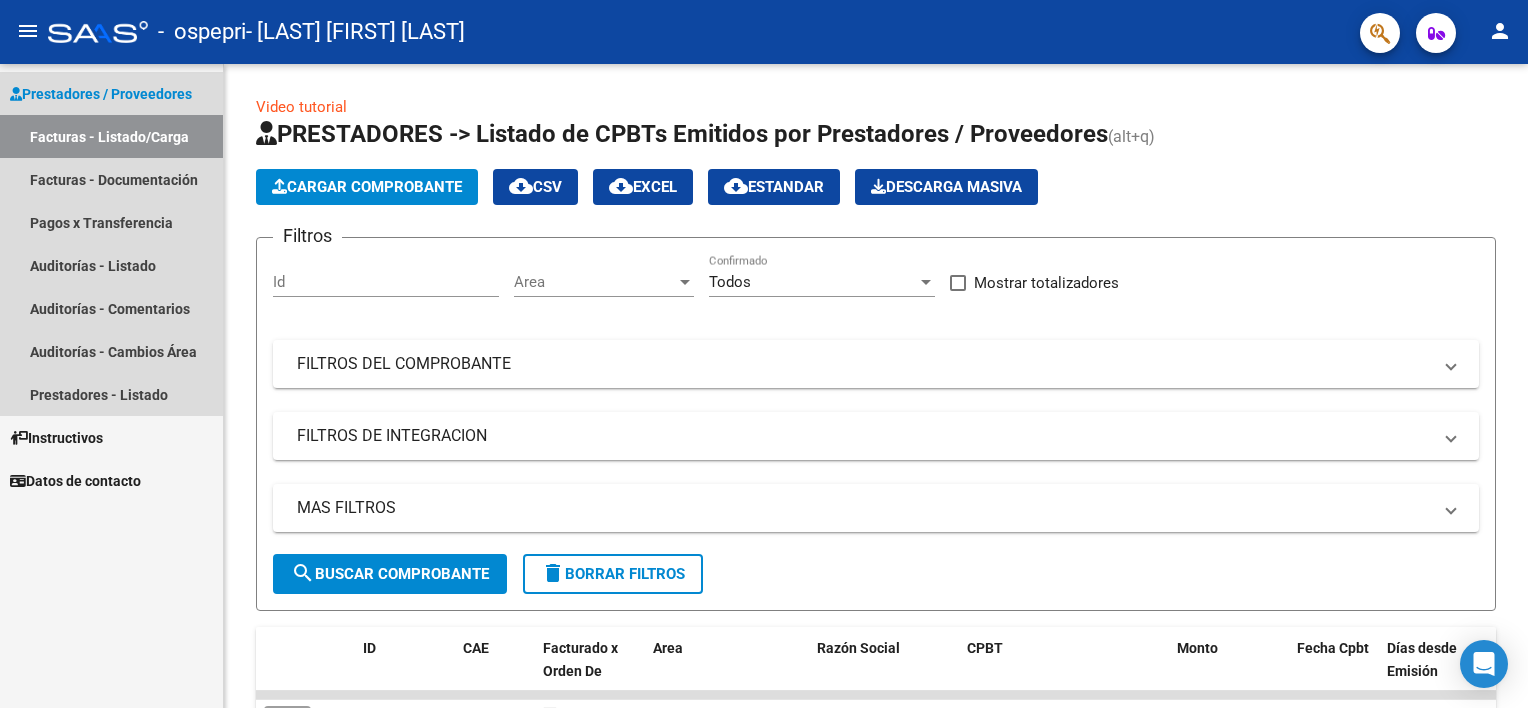 click on "Prestadores / Proveedores" at bounding box center [101, 94] 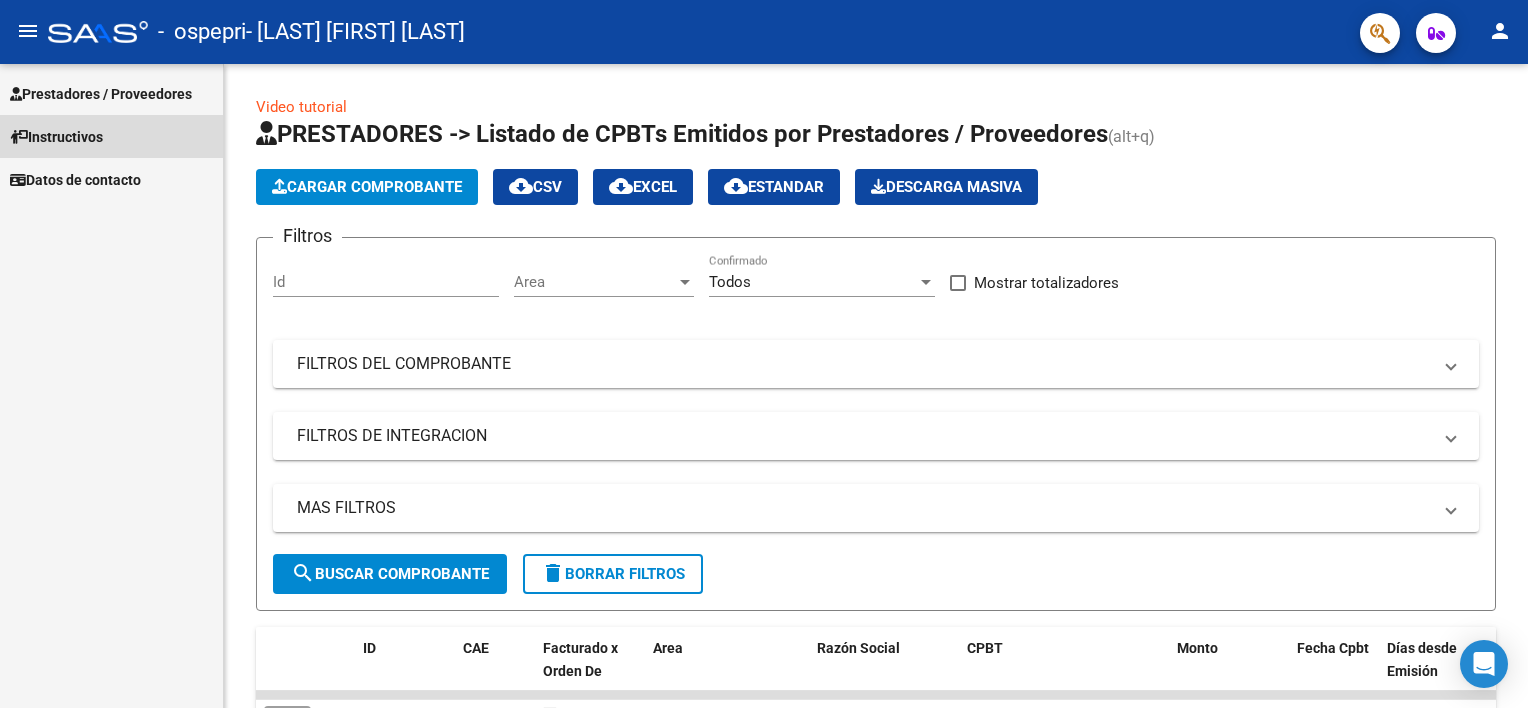 click on "Instructivos" at bounding box center (56, 137) 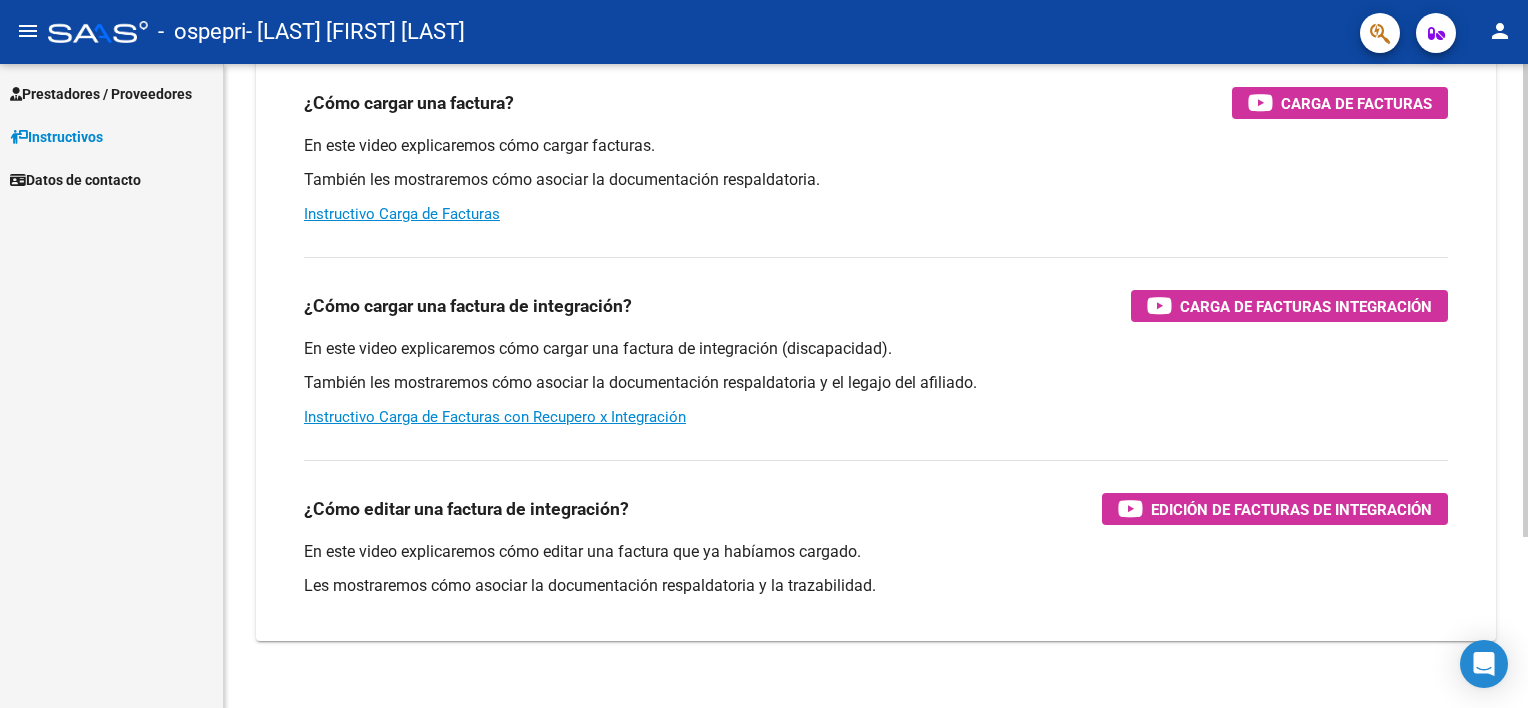 scroll, scrollTop: 232, scrollLeft: 0, axis: vertical 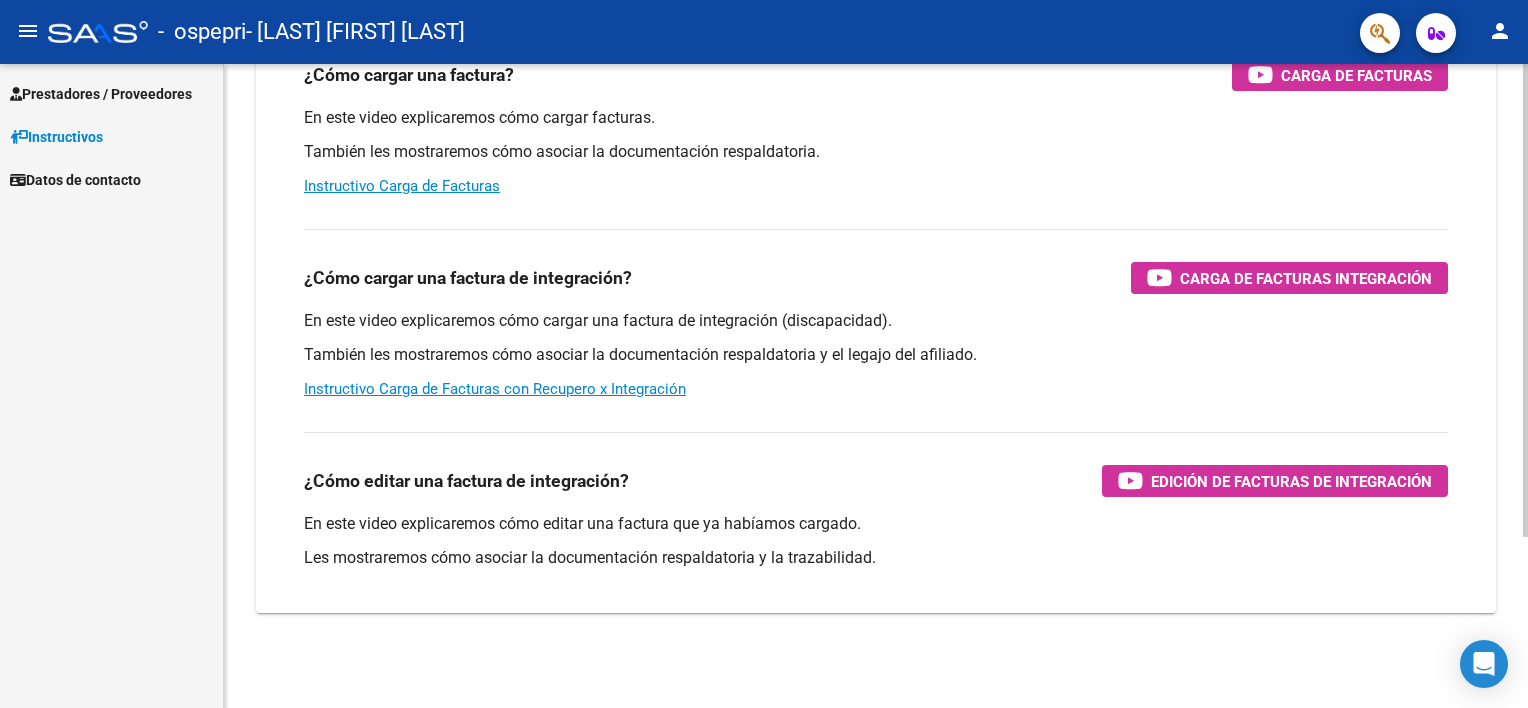 click on "Instructivos y Video Tutoriales SAAS Centro de Ayuda - Administración de O.S. Comprobantes / Facturas     (haga click aquí para ver los tutoriales) ¿Cómo cargar una factura?    Carga de Facturas En este video explicaremos cómo cargar facturas. También les mostraremos cómo asociar la documentación respaldatoria. Instructivo Carga de Facturas ¿Cómo cargar una factura de integración?    Carga de Facturas Integración En este video explicaremos cómo cargar una factura de integración (discapacidad). También les mostraremos cómo asociar la documentación respaldatoria y el legajo del afiliado. Instructivo Carga de Facturas con Recupero x Integración ¿Cómo editar una factura de integración?    Edición de Facturas de integración En este video explicaremos cómo editar una factura que ya habíamos cargado. Les mostraremos cómo asociar la documentación respaldatoria y la trazabilidad." 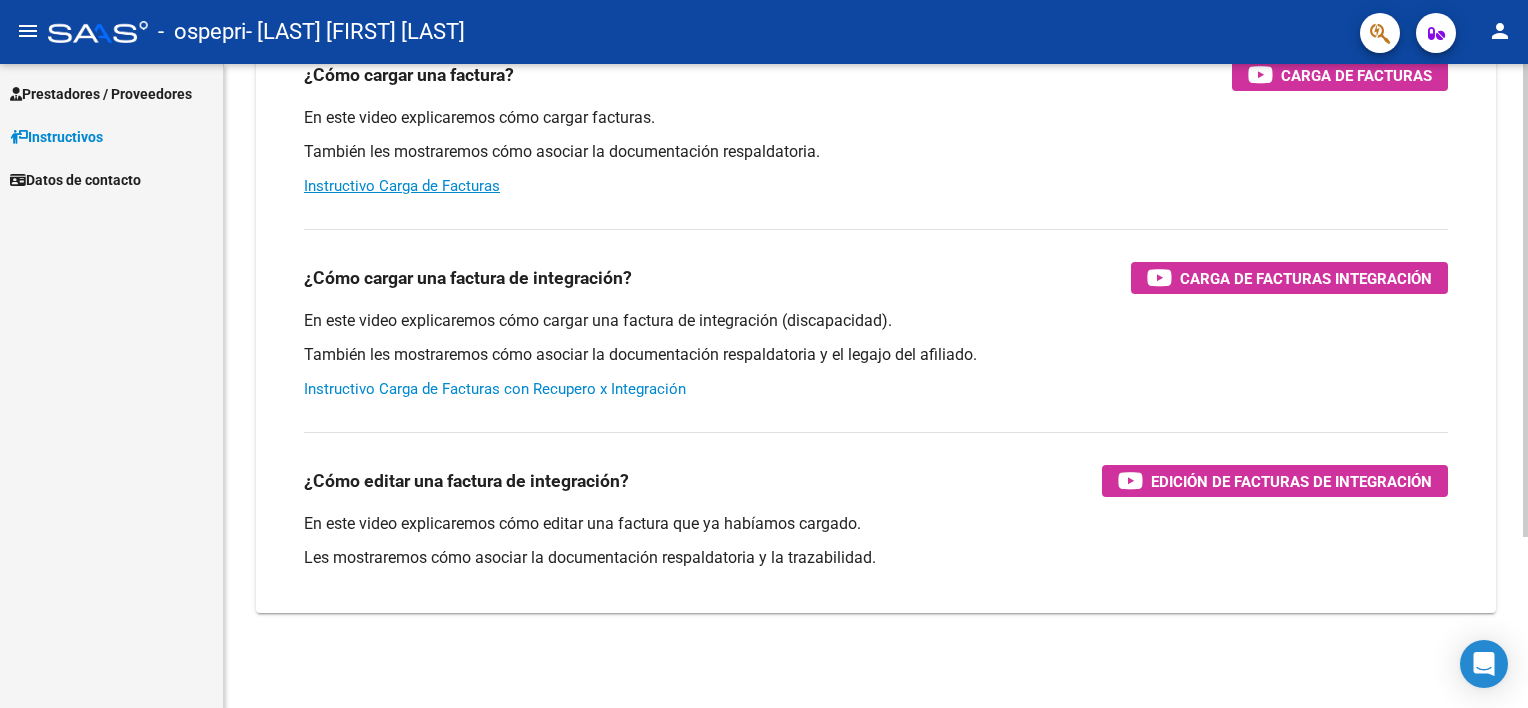 click on "Instructivo Carga de Facturas con Recupero x Integración" at bounding box center (495, 389) 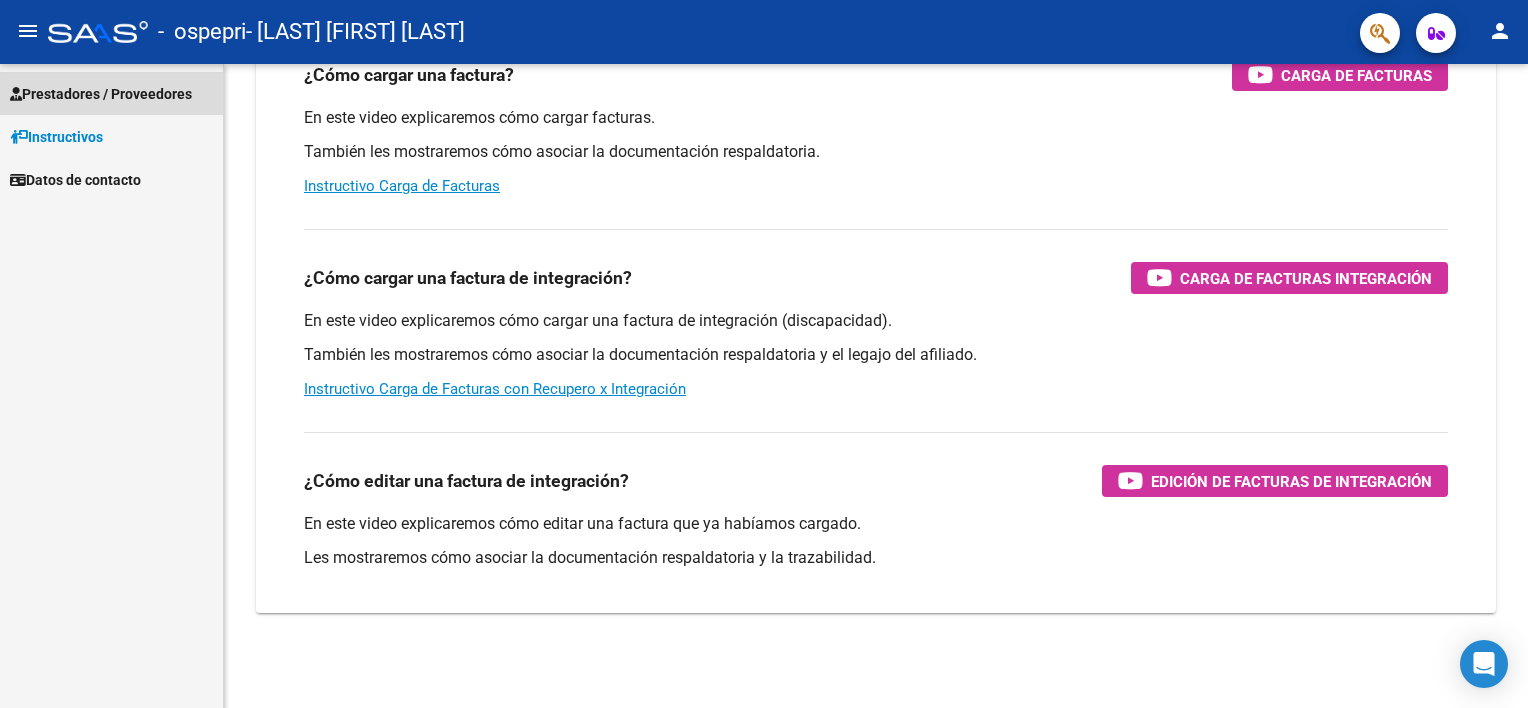 click on "Prestadores / Proveedores" at bounding box center [111, 93] 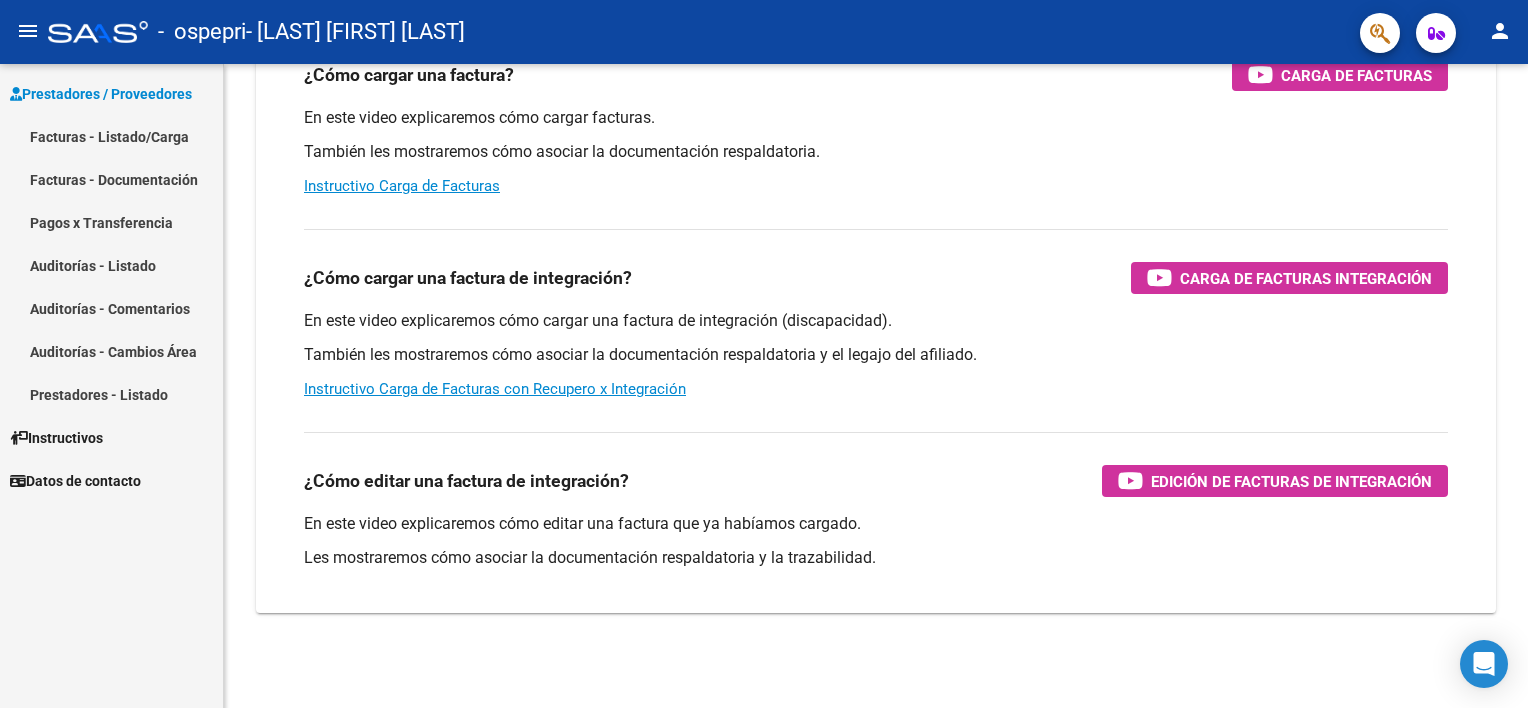 click on "Facturas - Listado/Carga" at bounding box center [111, 136] 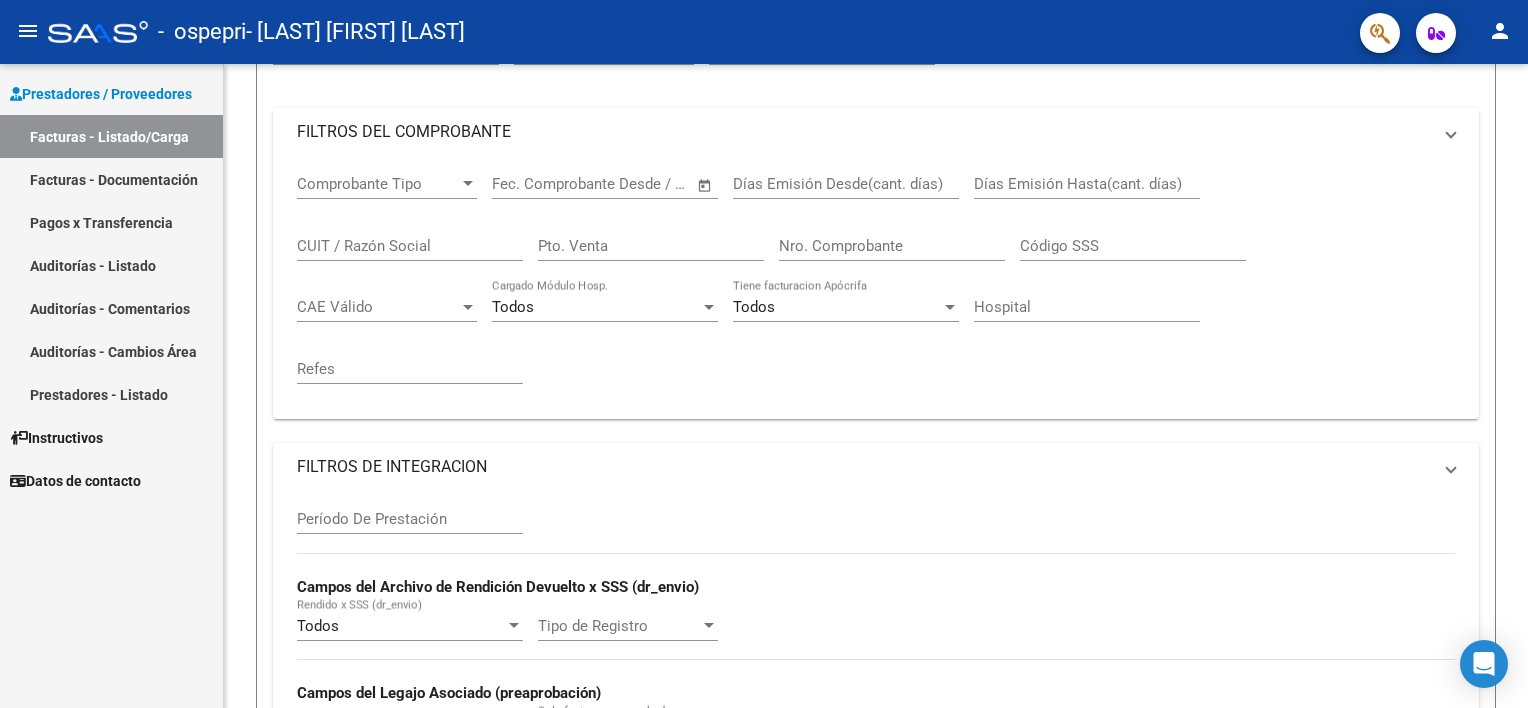 scroll, scrollTop: 0, scrollLeft: 0, axis: both 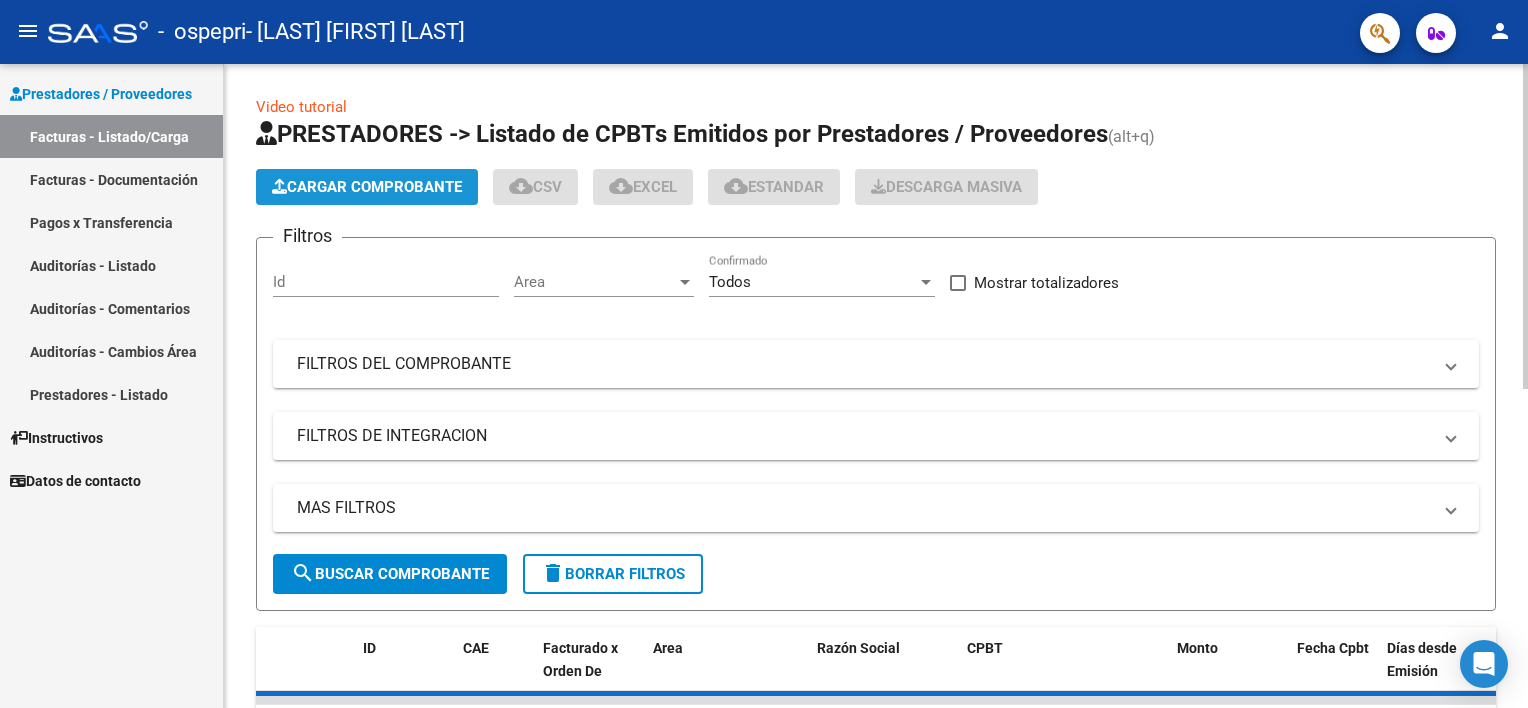 click on "Cargar Comprobante" 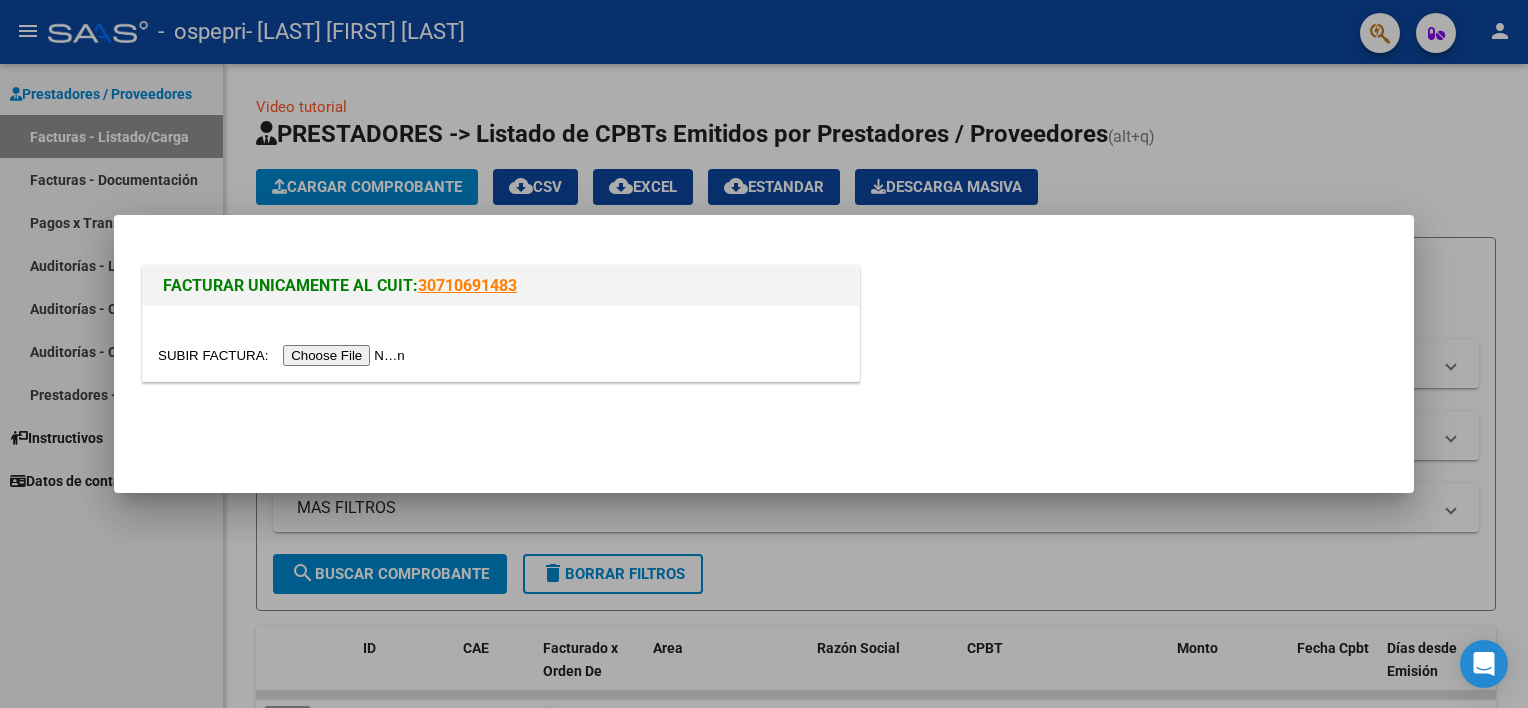 click at bounding box center [501, 343] 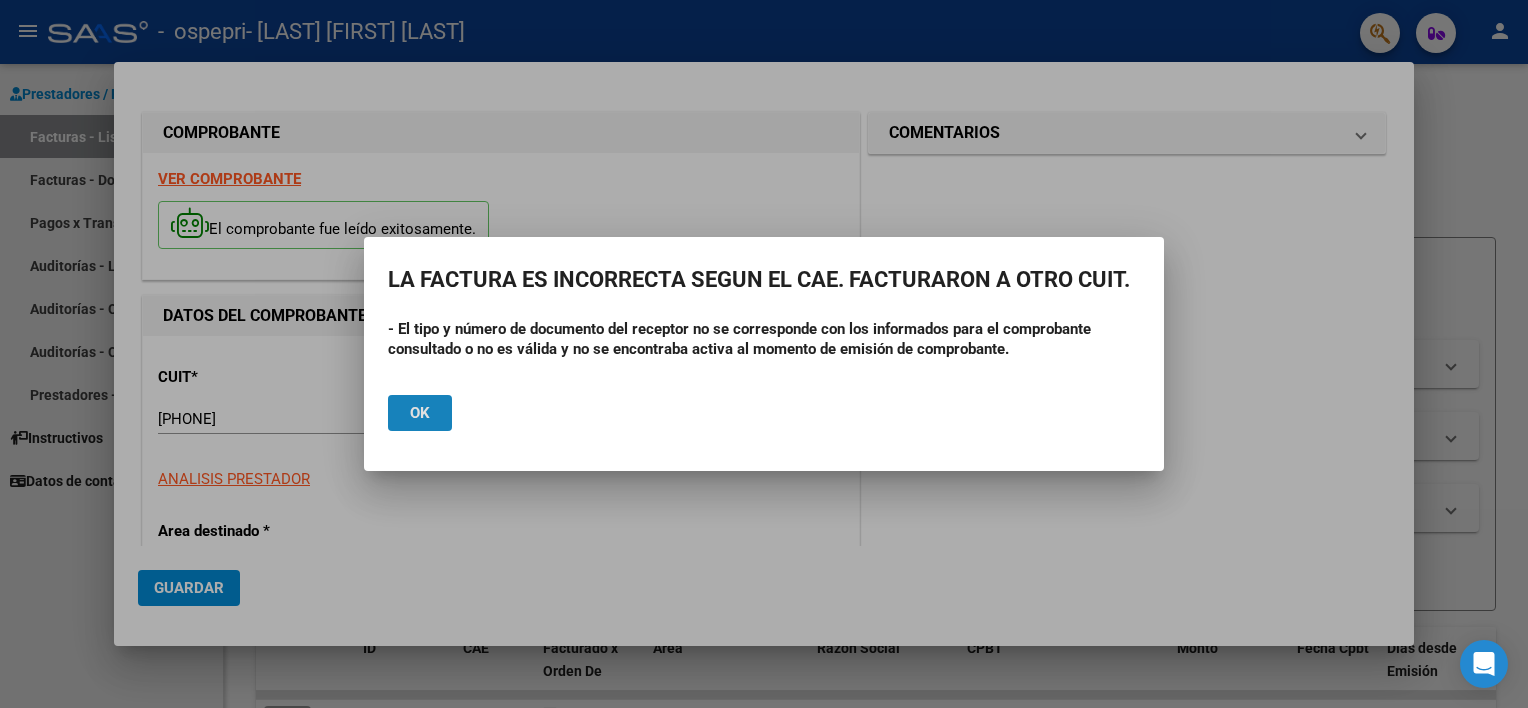 click on "Ok" 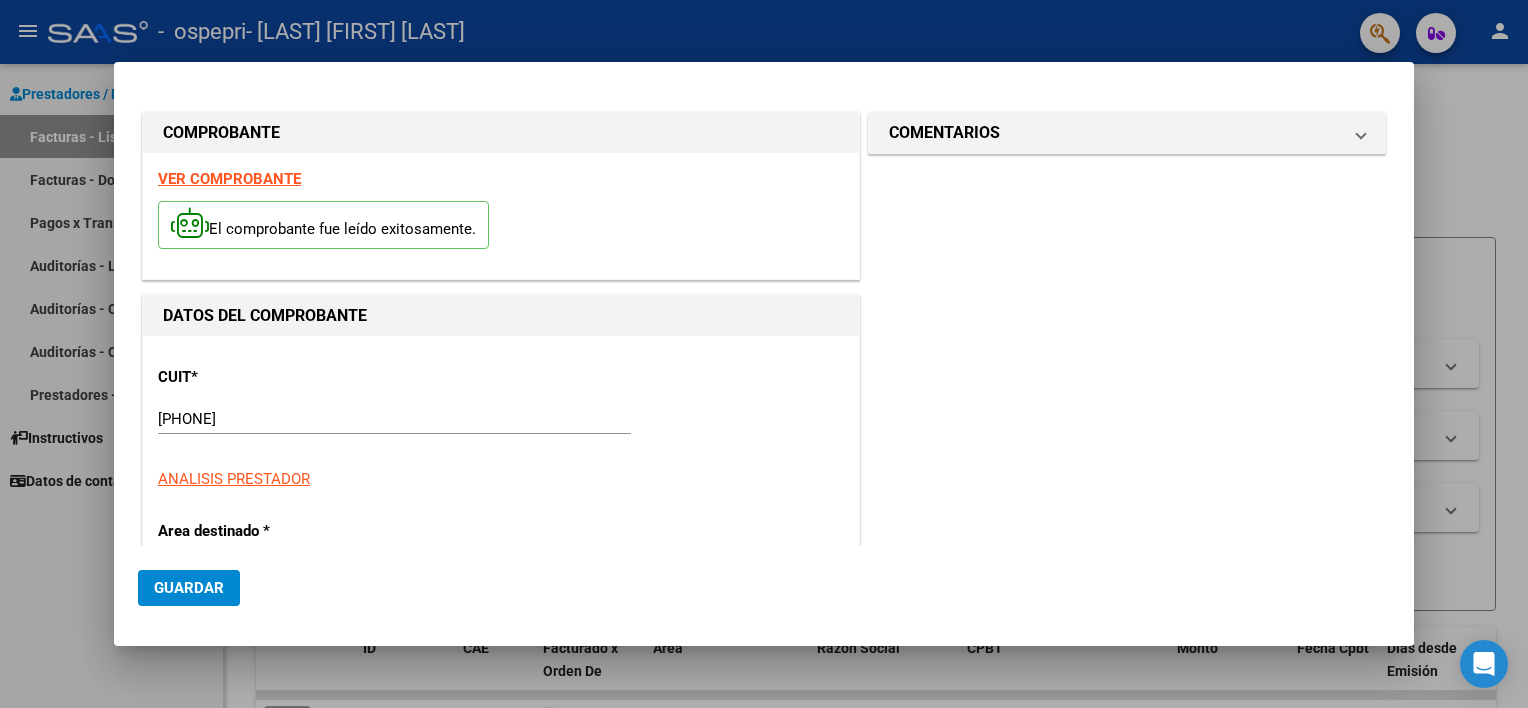 click on "VER COMPROBANTE" at bounding box center [229, 179] 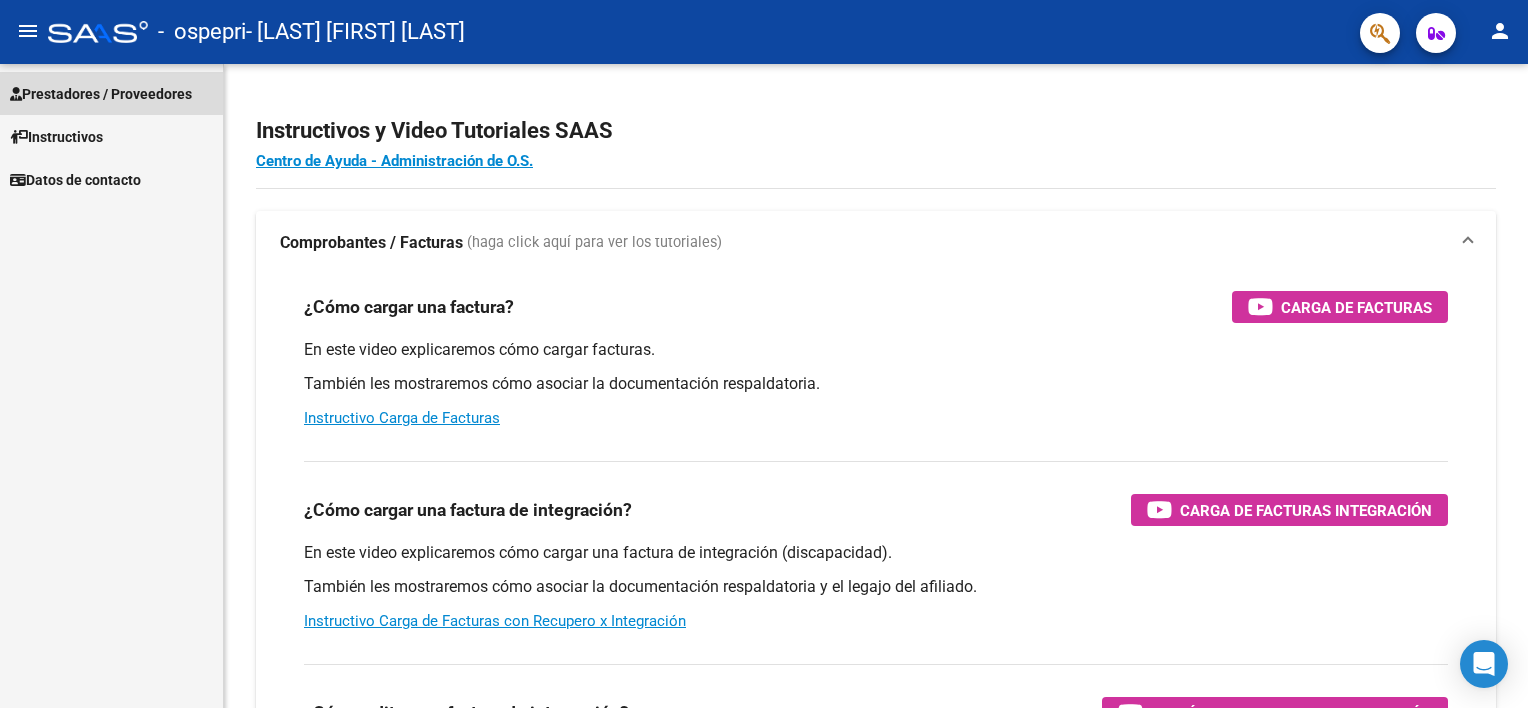 click on "Prestadores / Proveedores" at bounding box center [101, 94] 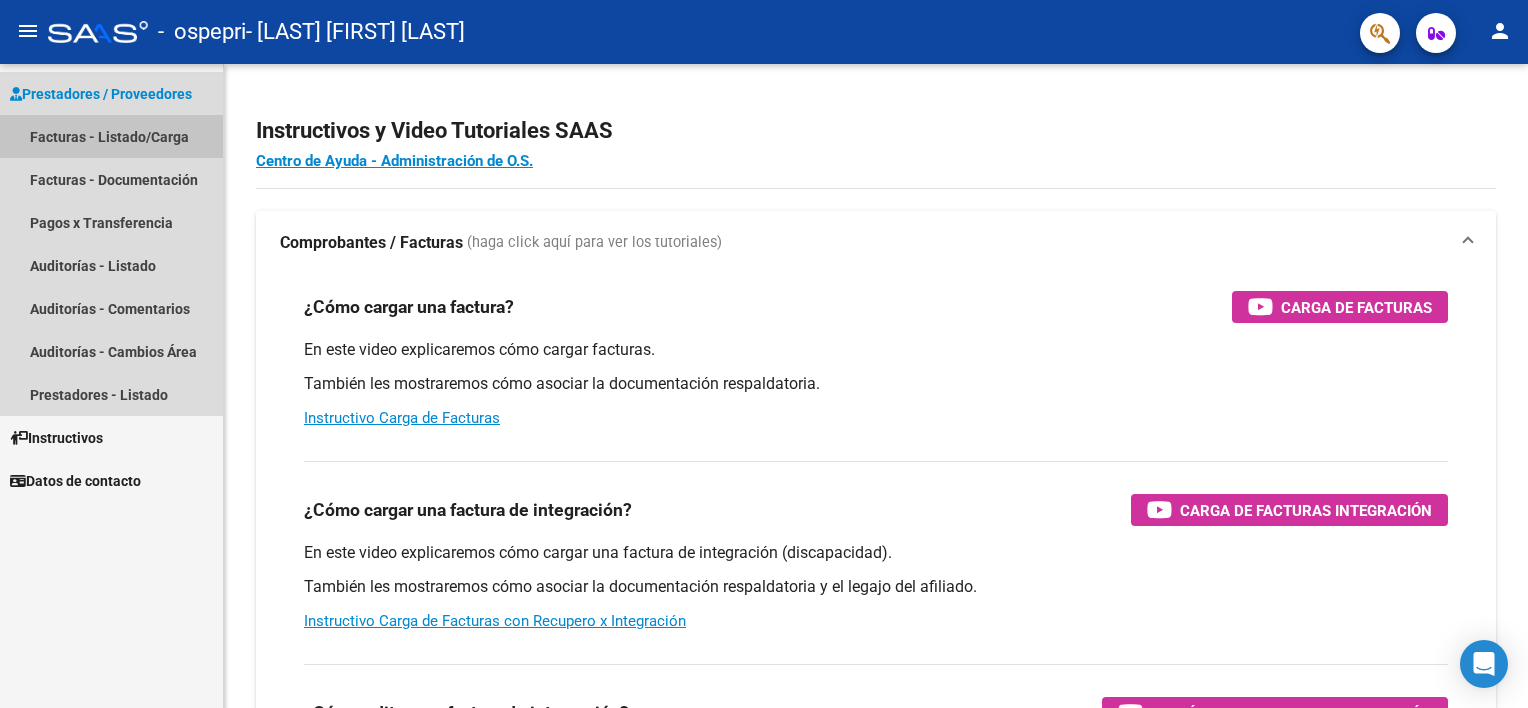 click on "Facturas - Listado/Carga" at bounding box center (111, 136) 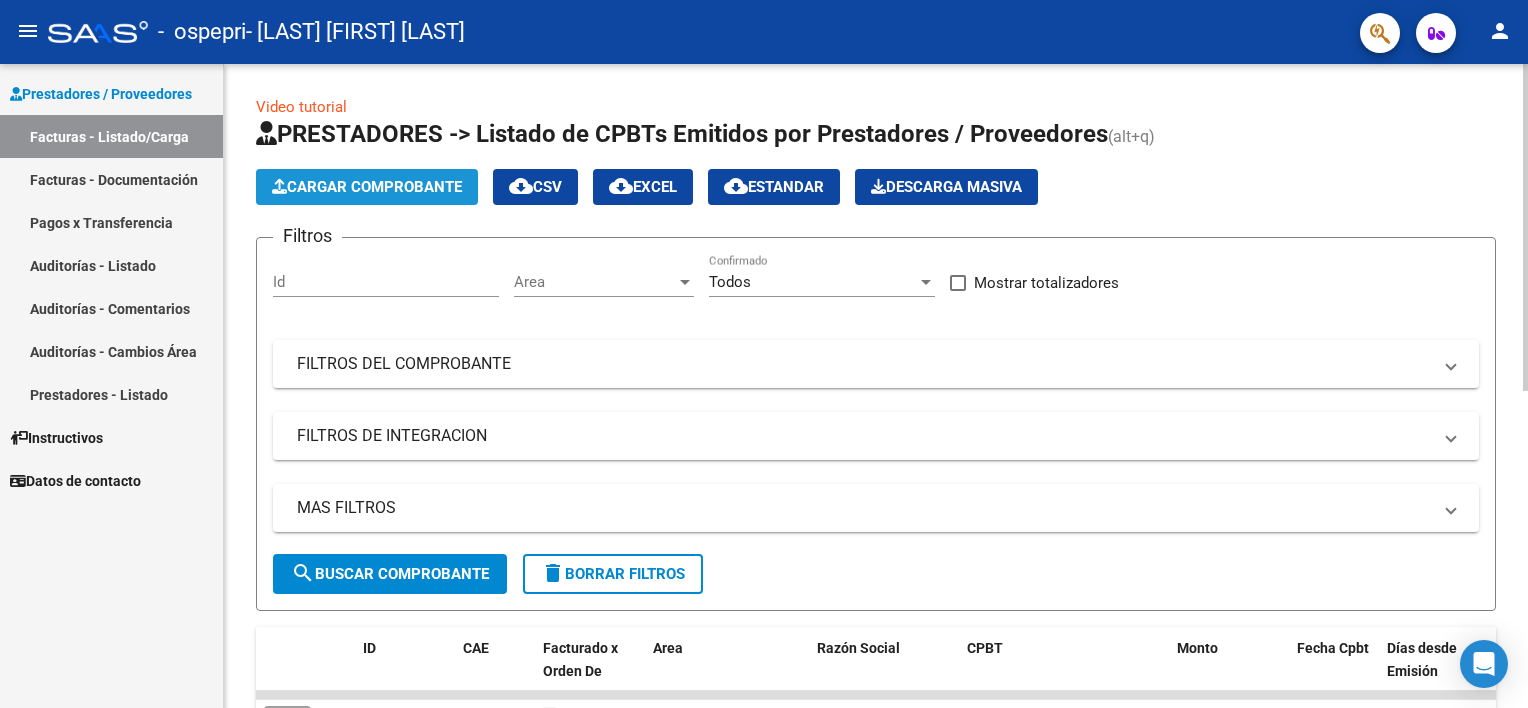 click on "Cargar Comprobante" 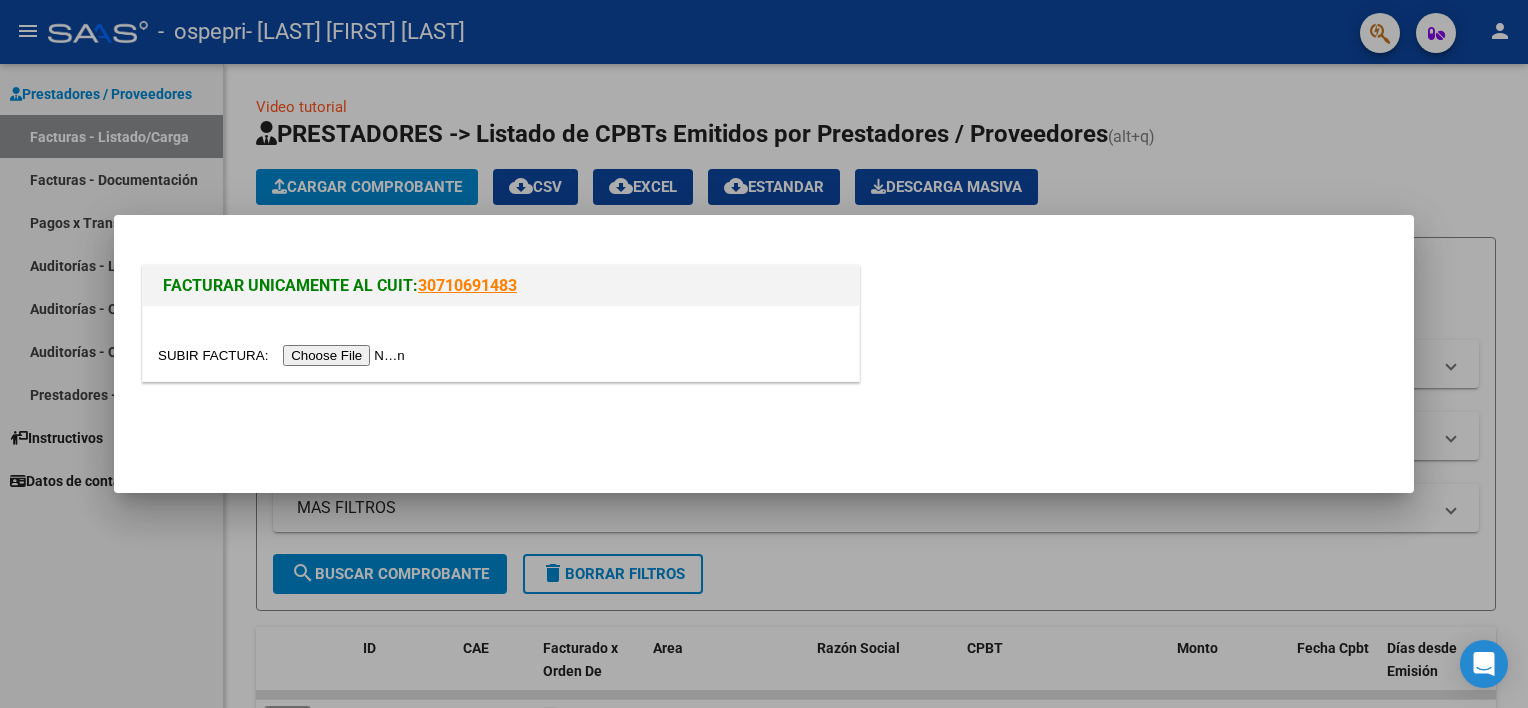 click at bounding box center (284, 355) 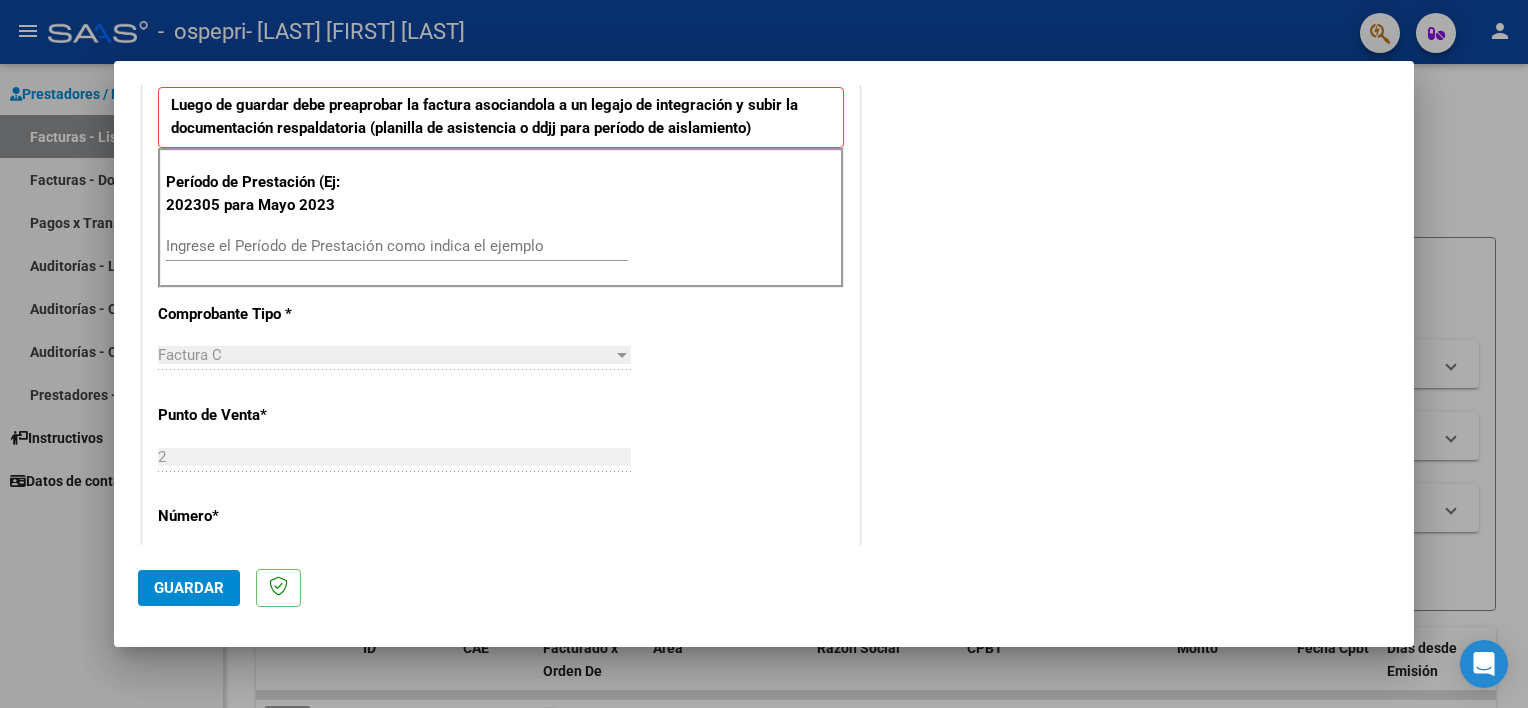 scroll, scrollTop: 525, scrollLeft: 0, axis: vertical 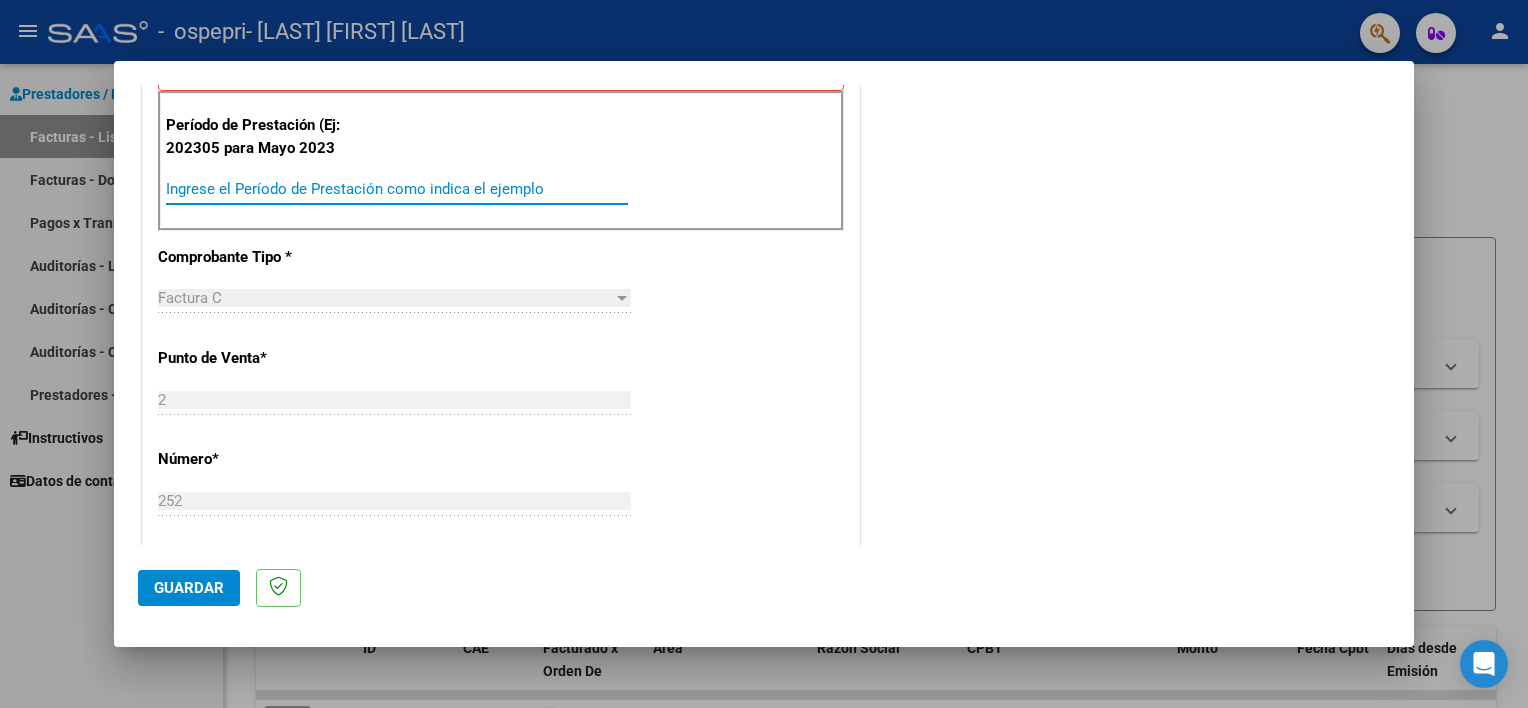 click on "Ingrese el Período de Prestación como indica el ejemplo" at bounding box center (397, 189) 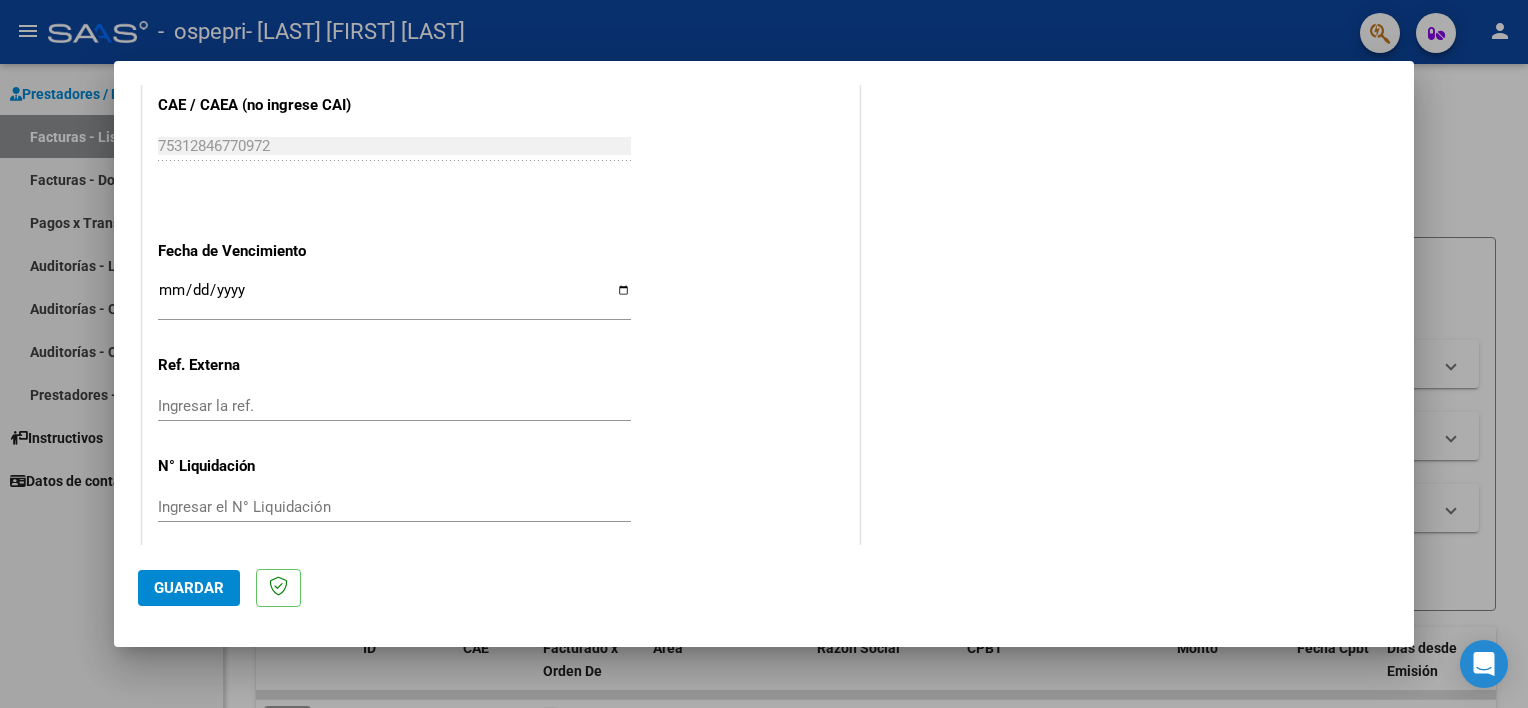 scroll, scrollTop: 1260, scrollLeft: 0, axis: vertical 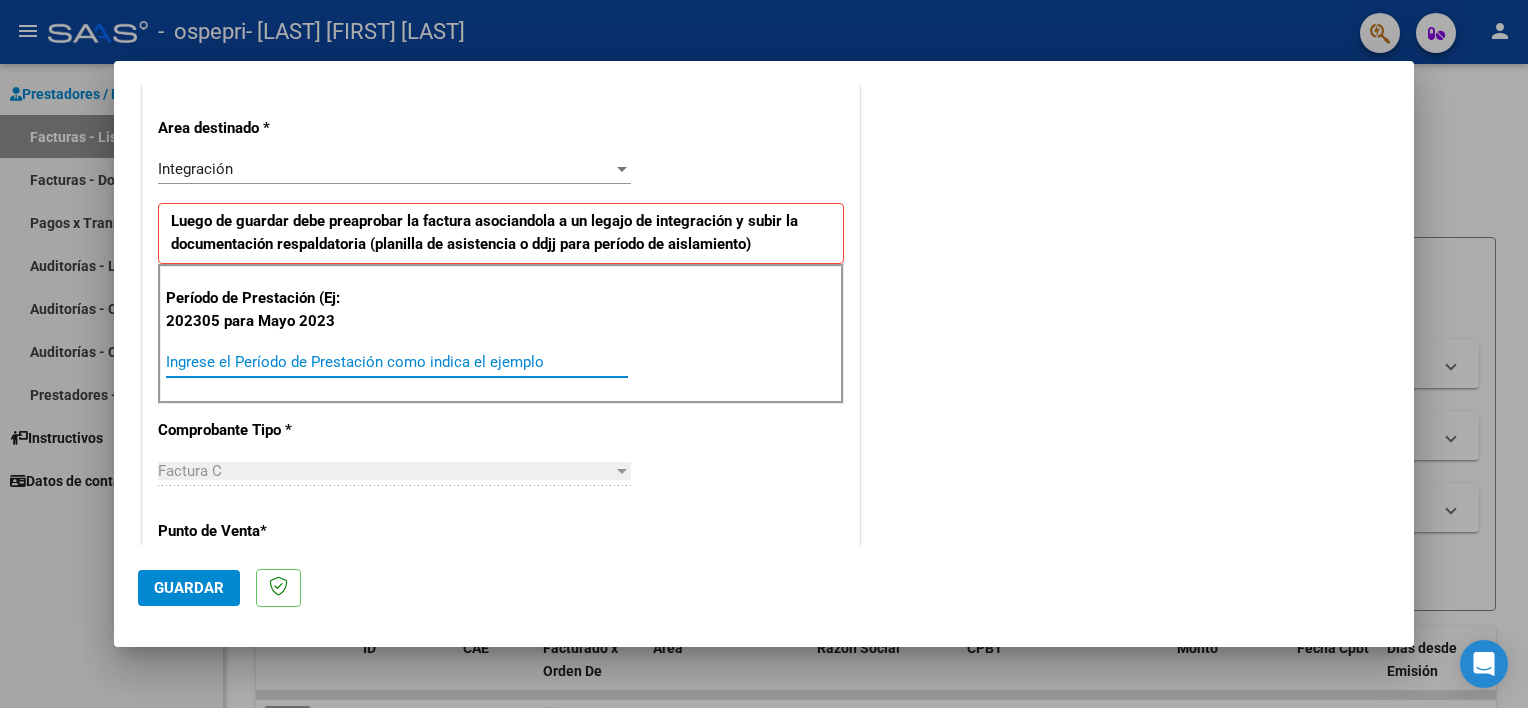 click on "Ingrese el Período de Prestación como indica el ejemplo" at bounding box center [397, 362] 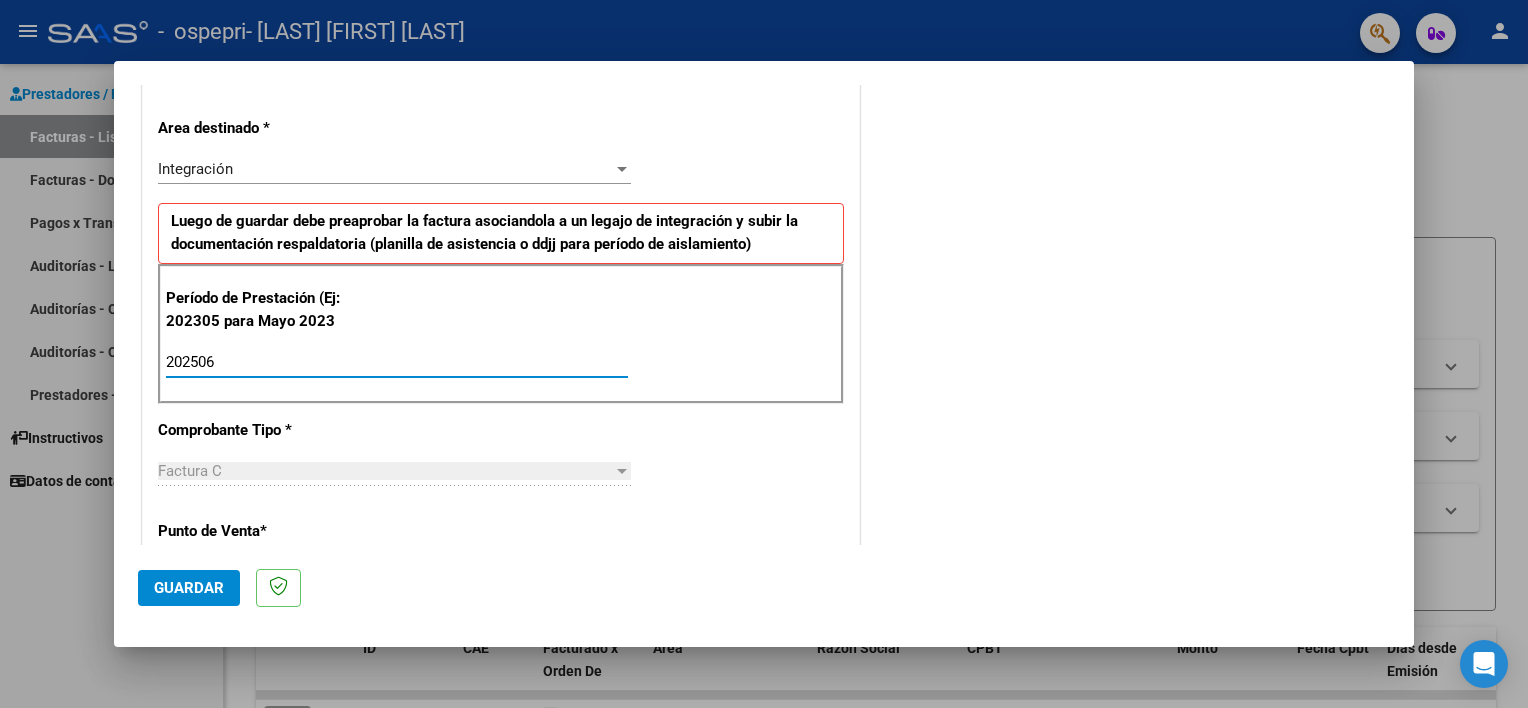 type on "202506" 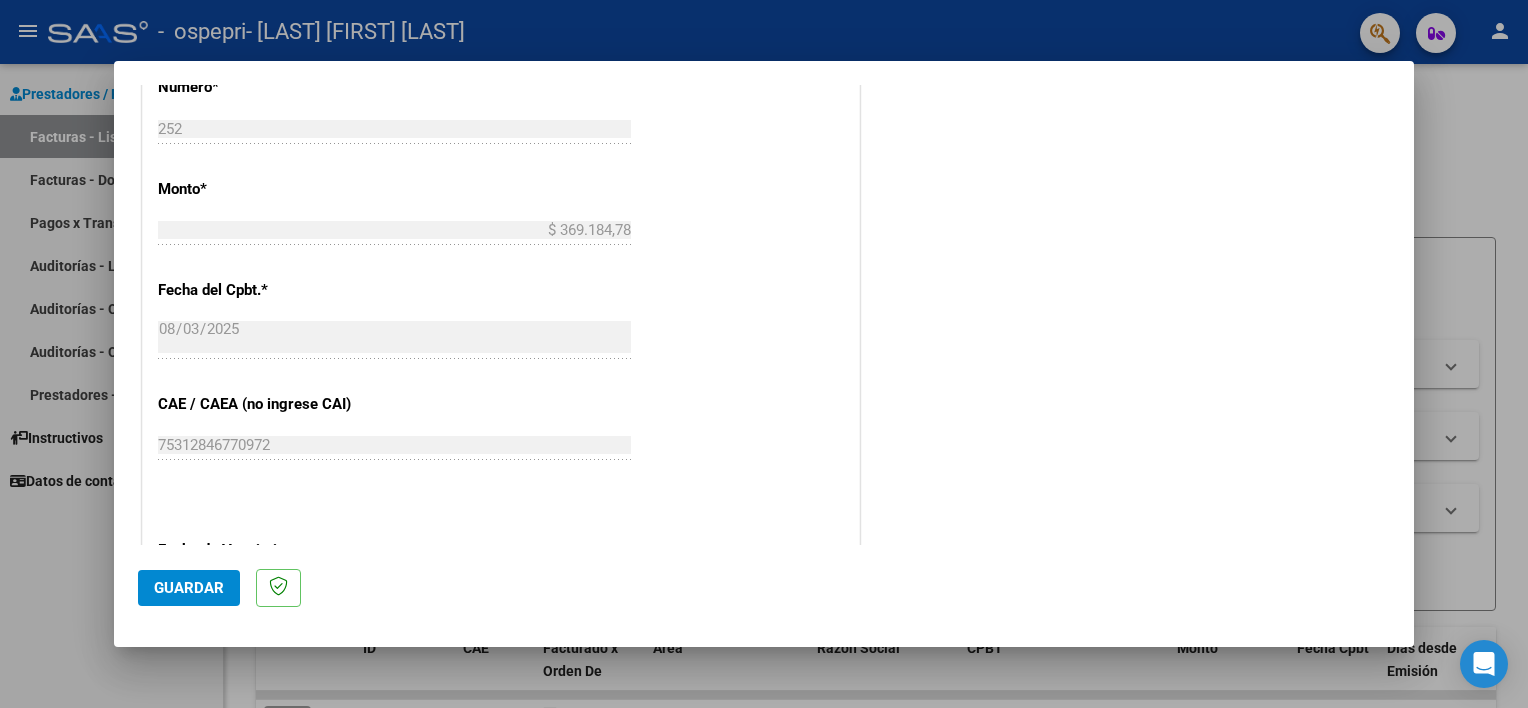 scroll, scrollTop: 1260, scrollLeft: 0, axis: vertical 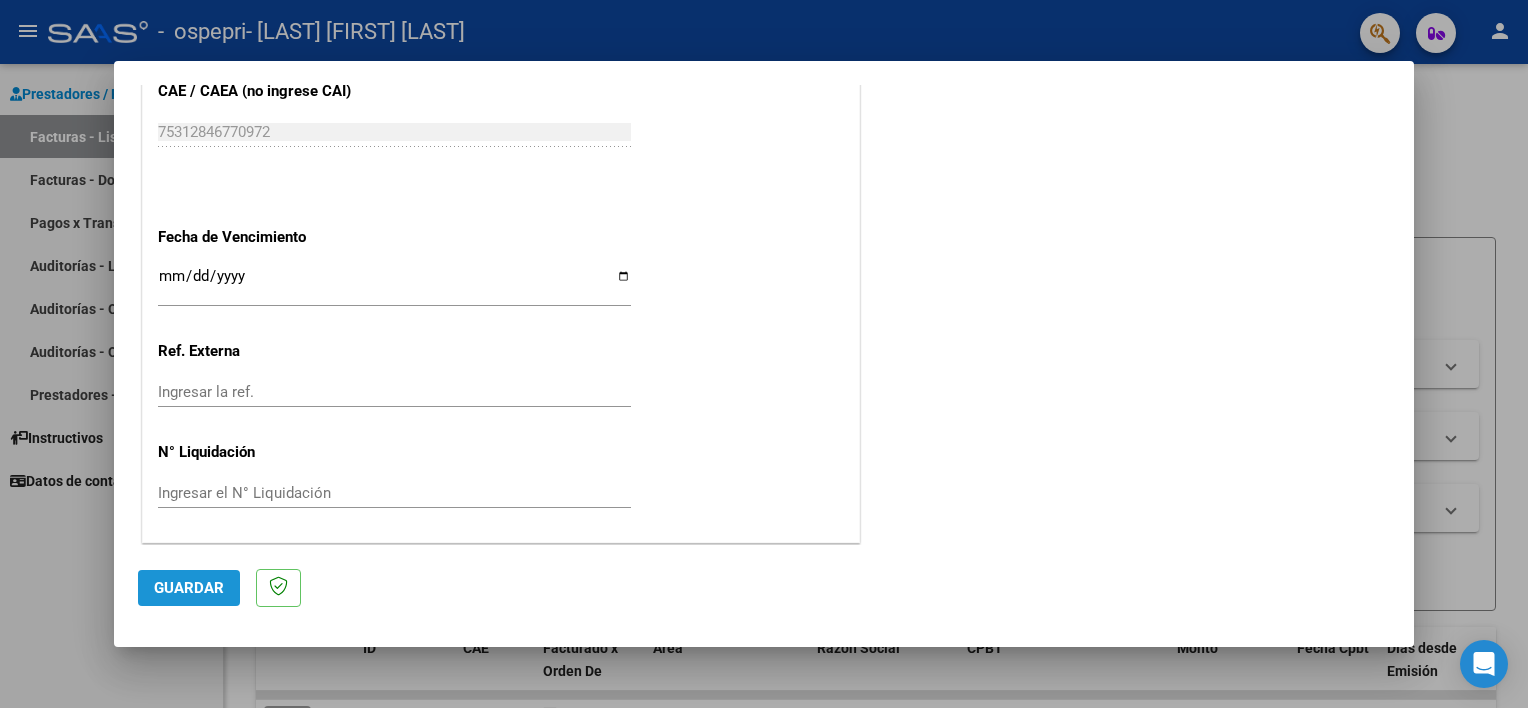 click on "Guardar" 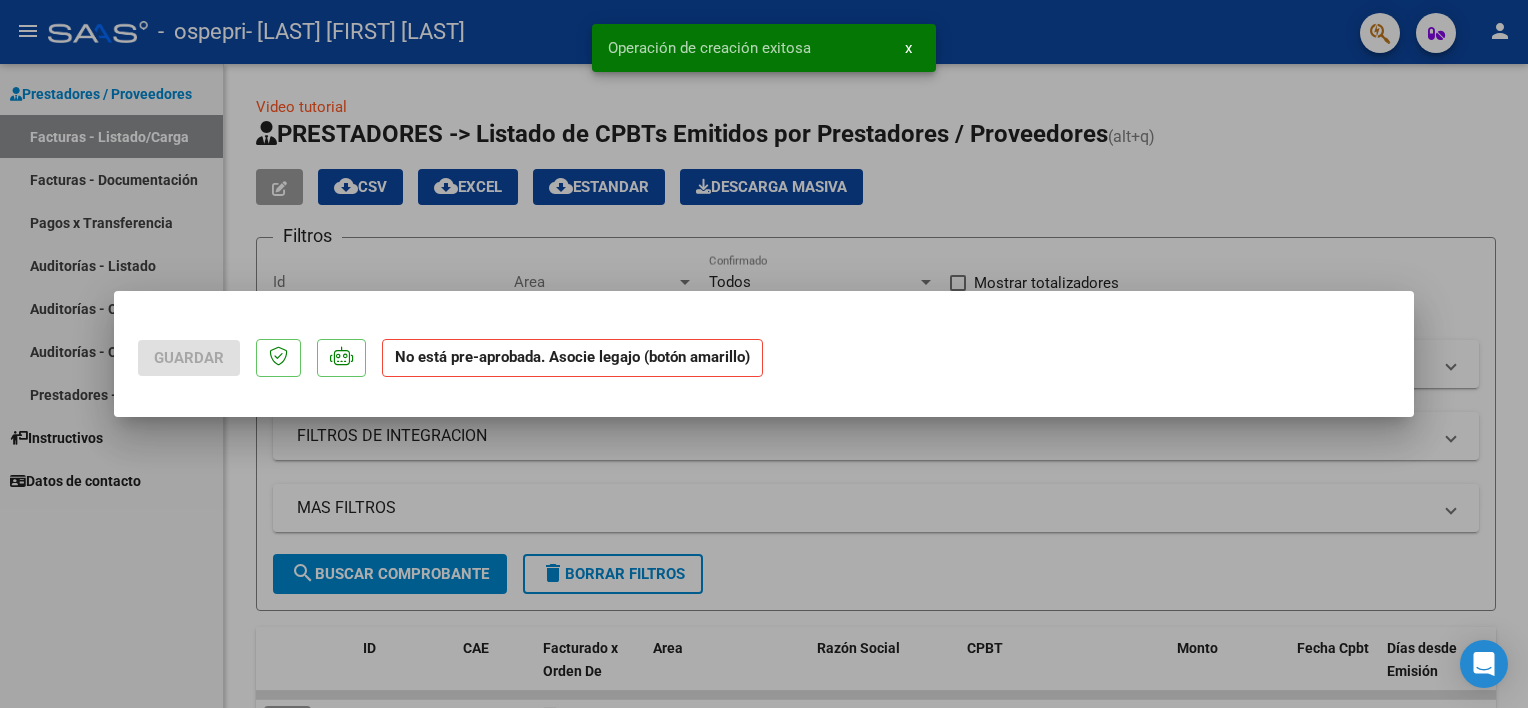 scroll, scrollTop: 0, scrollLeft: 0, axis: both 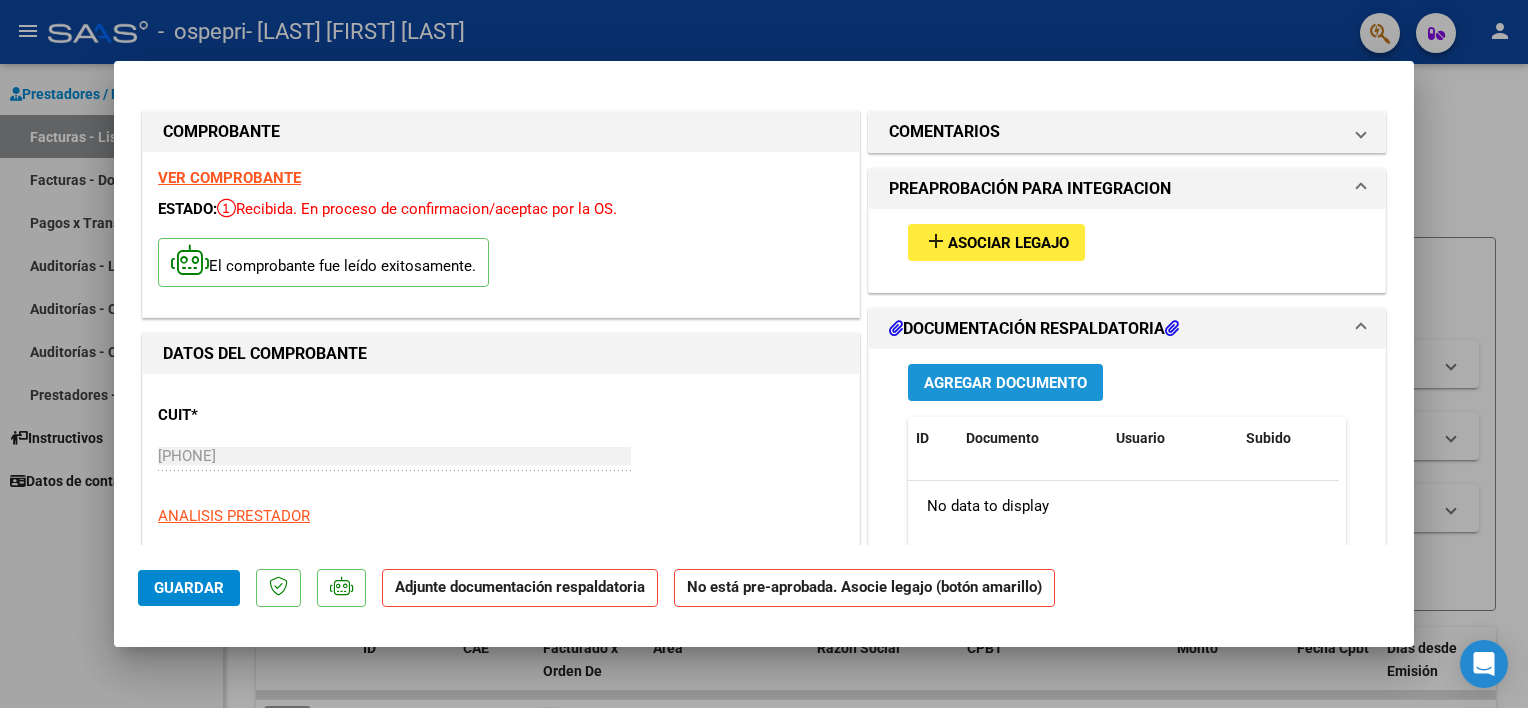 click on "Agregar Documento" at bounding box center (1005, 383) 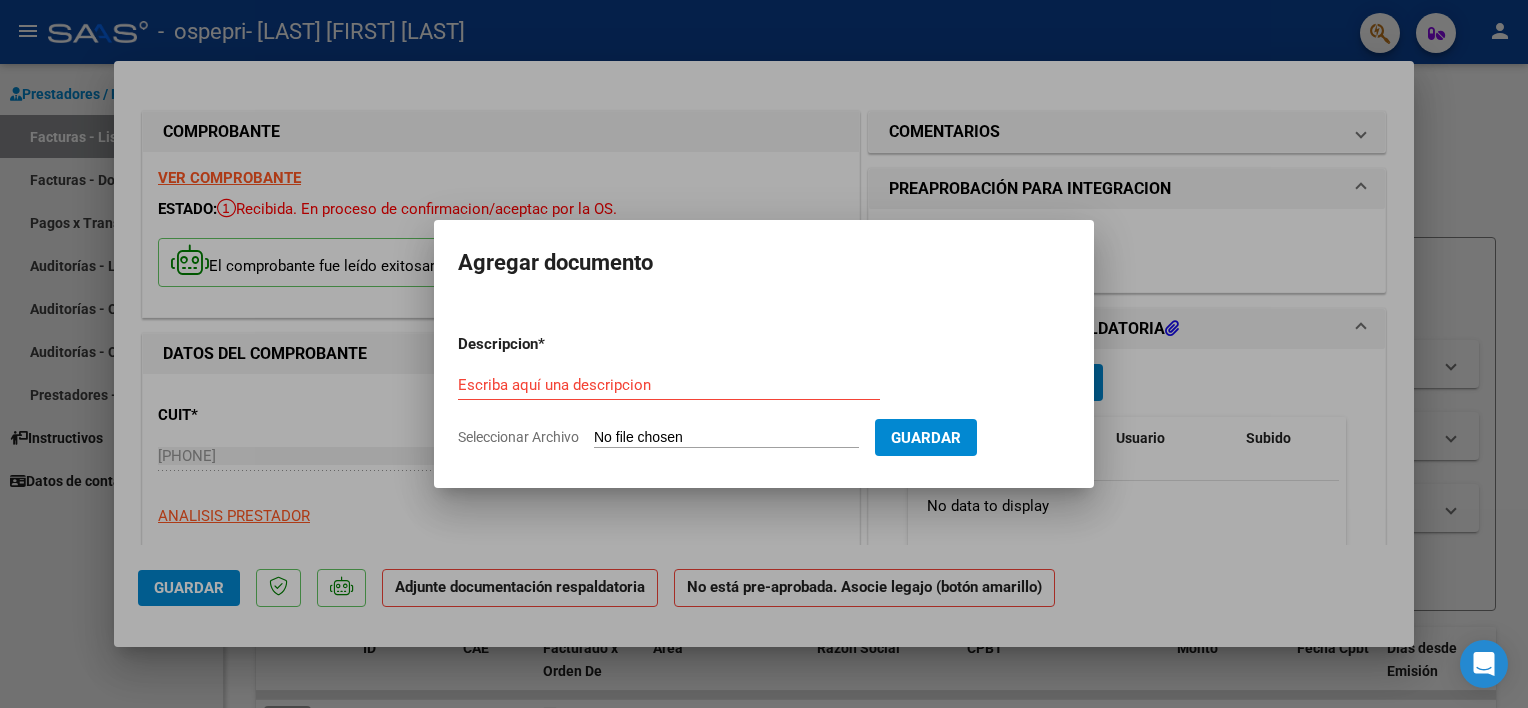 click on "Escriba aquí una descripcion" at bounding box center (669, 385) 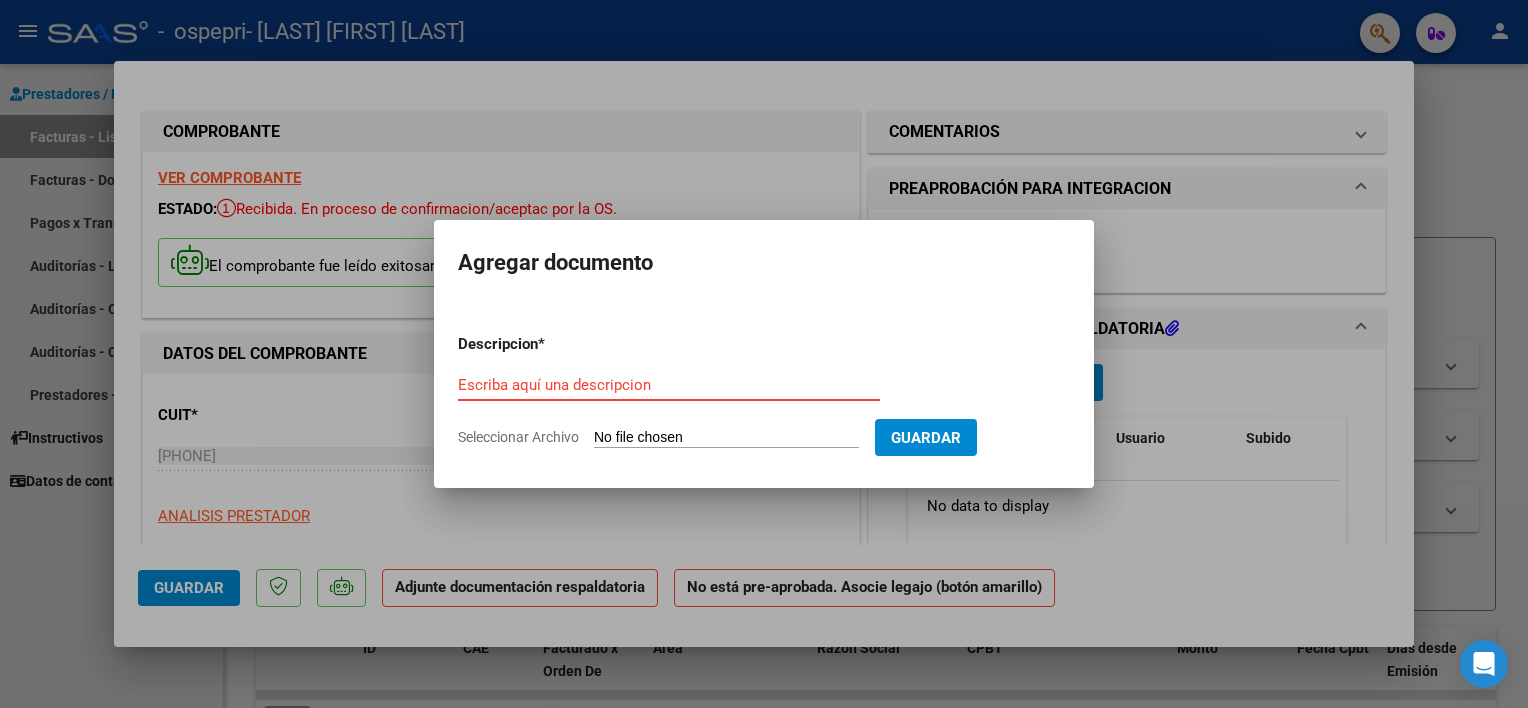 click on "Escriba aquí una descripcion" at bounding box center (669, 385) 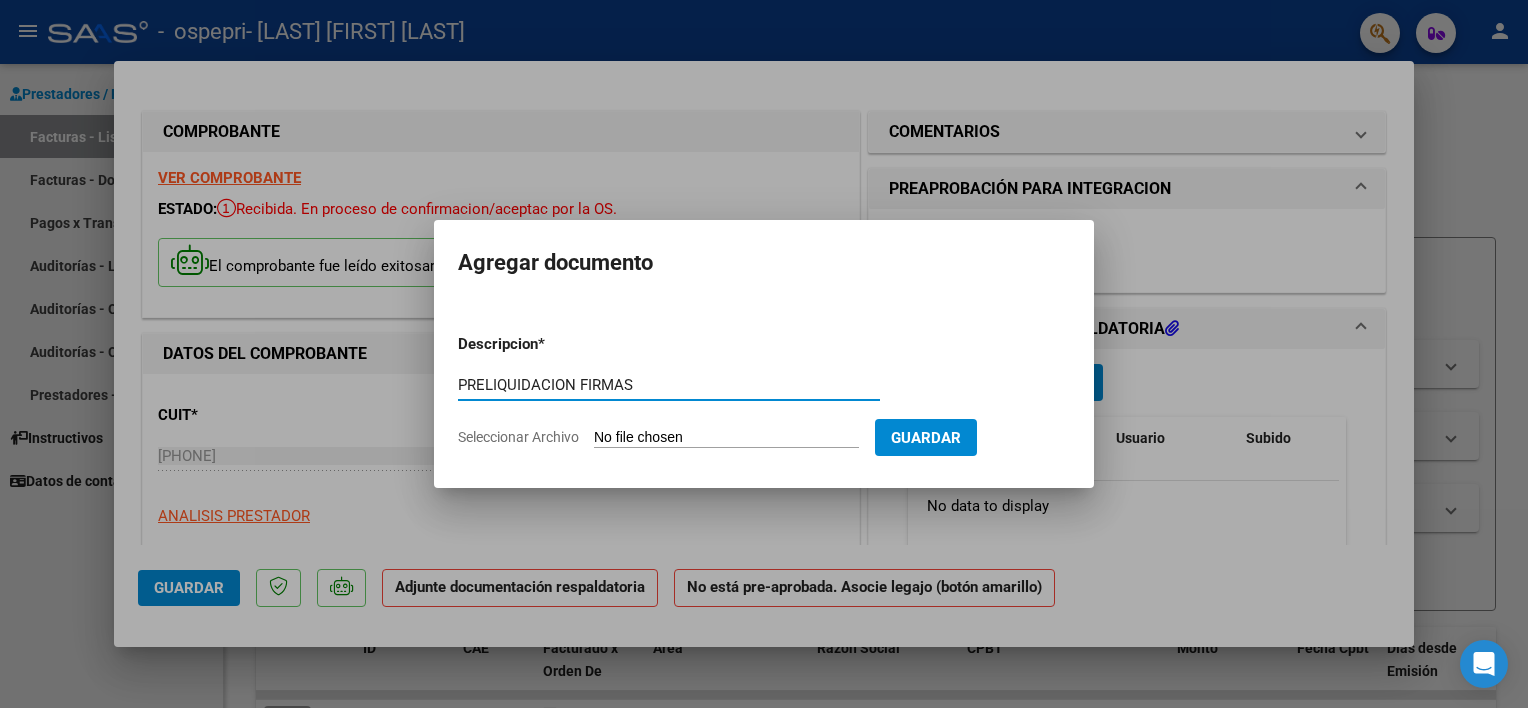 type on "PRELIQUIDACION FIRMAS" 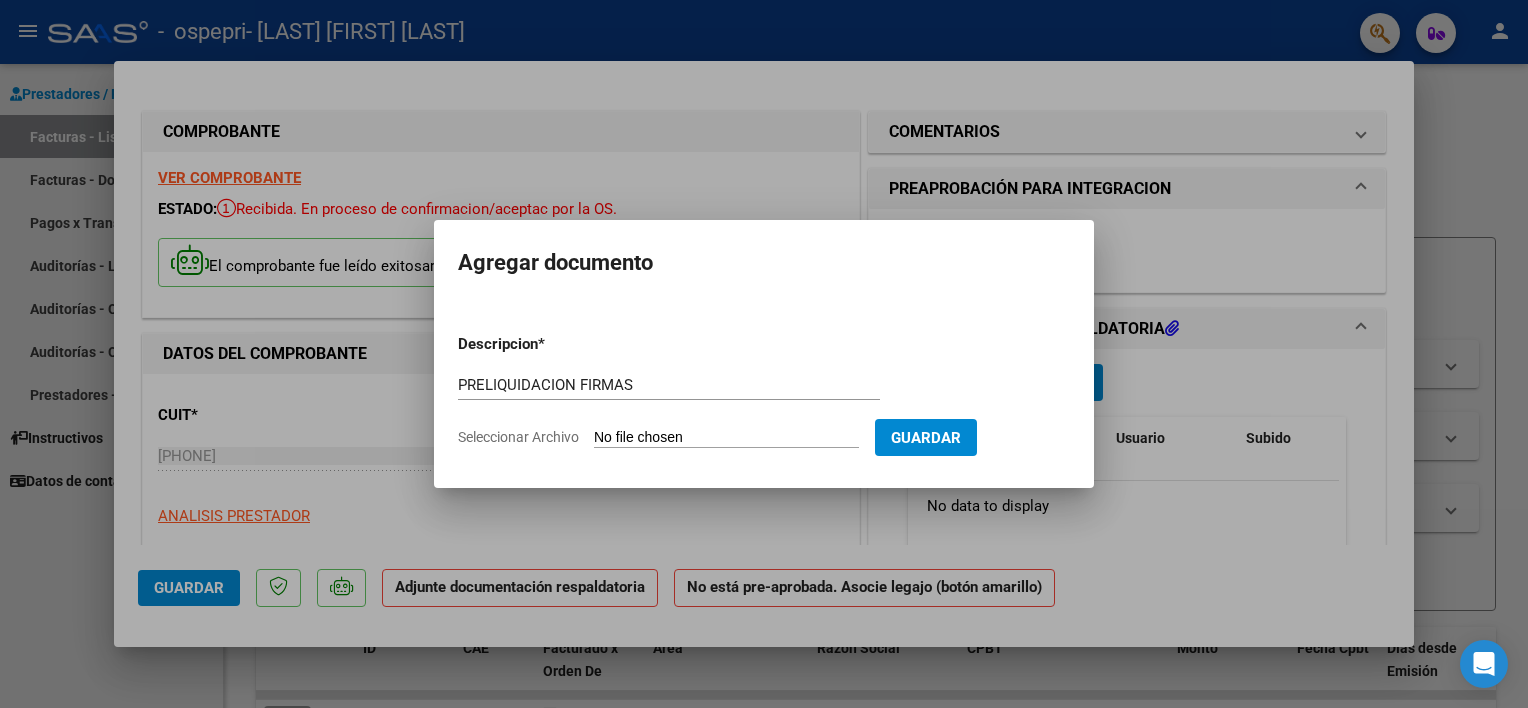click on "Descripcion  *   PRELIQUIDACION FIRMAS Escriba aquí una descripcion  Seleccionar Archivo Guardar" at bounding box center (764, 391) 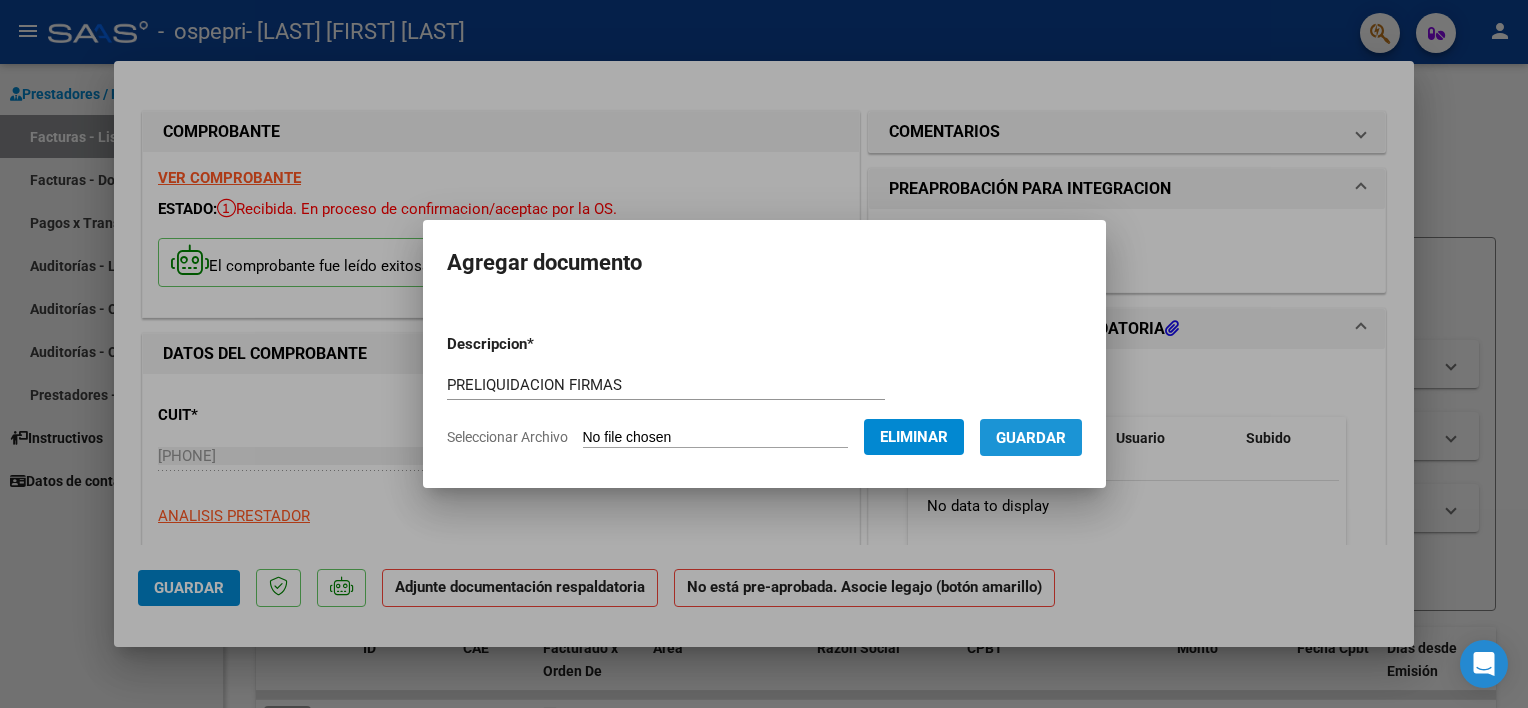 click on "Guardar" at bounding box center (1031, 438) 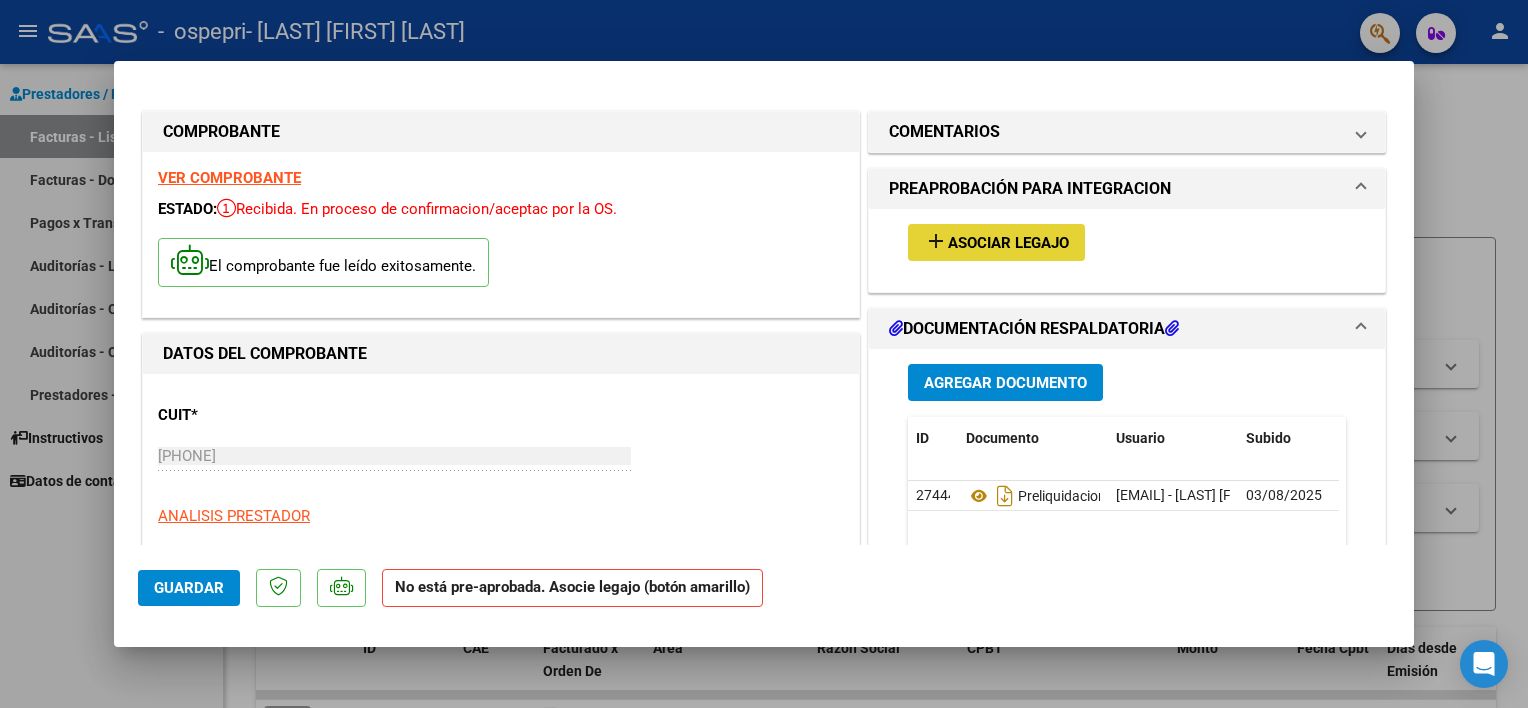 click on "Asociar Legajo" at bounding box center (1008, 243) 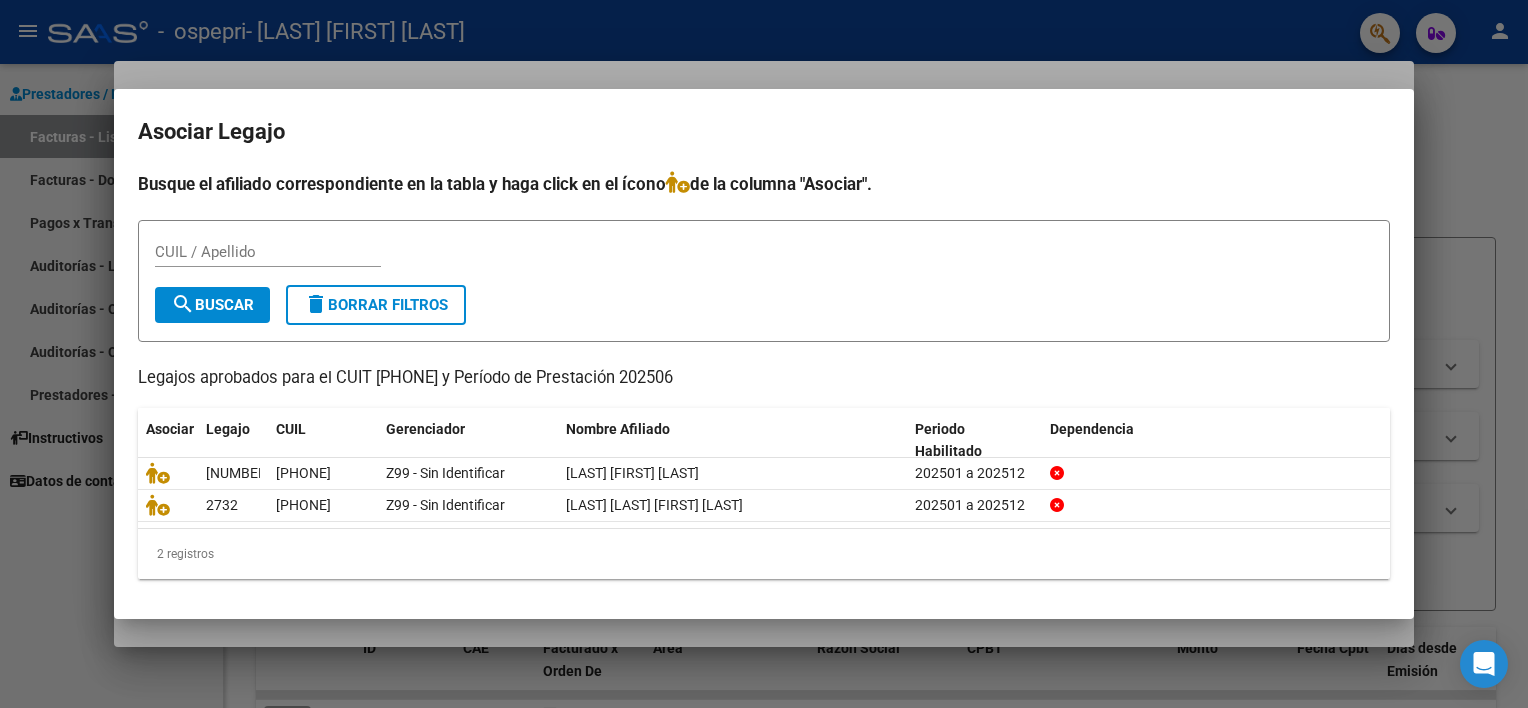 click at bounding box center [764, 354] 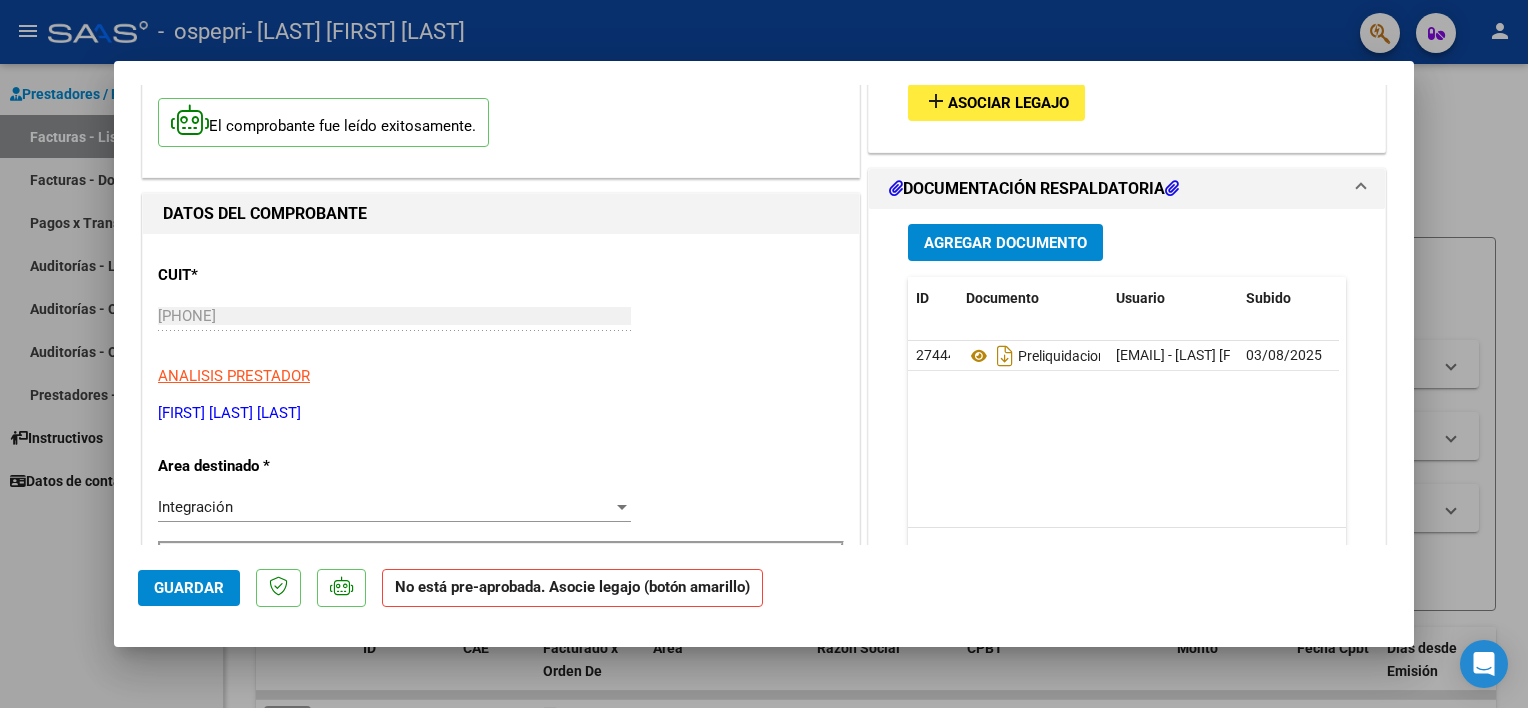 scroll, scrollTop: 0, scrollLeft: 0, axis: both 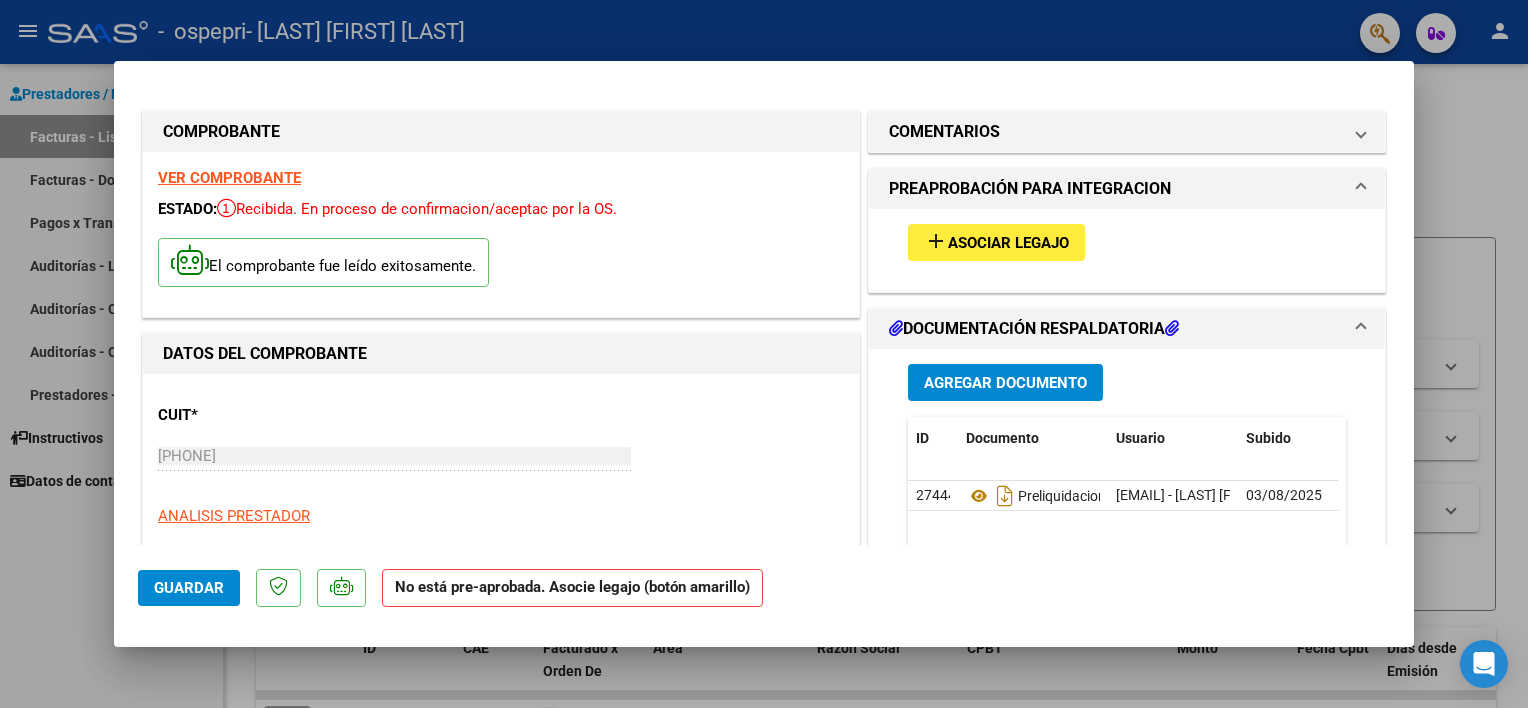 click at bounding box center (190, 260) 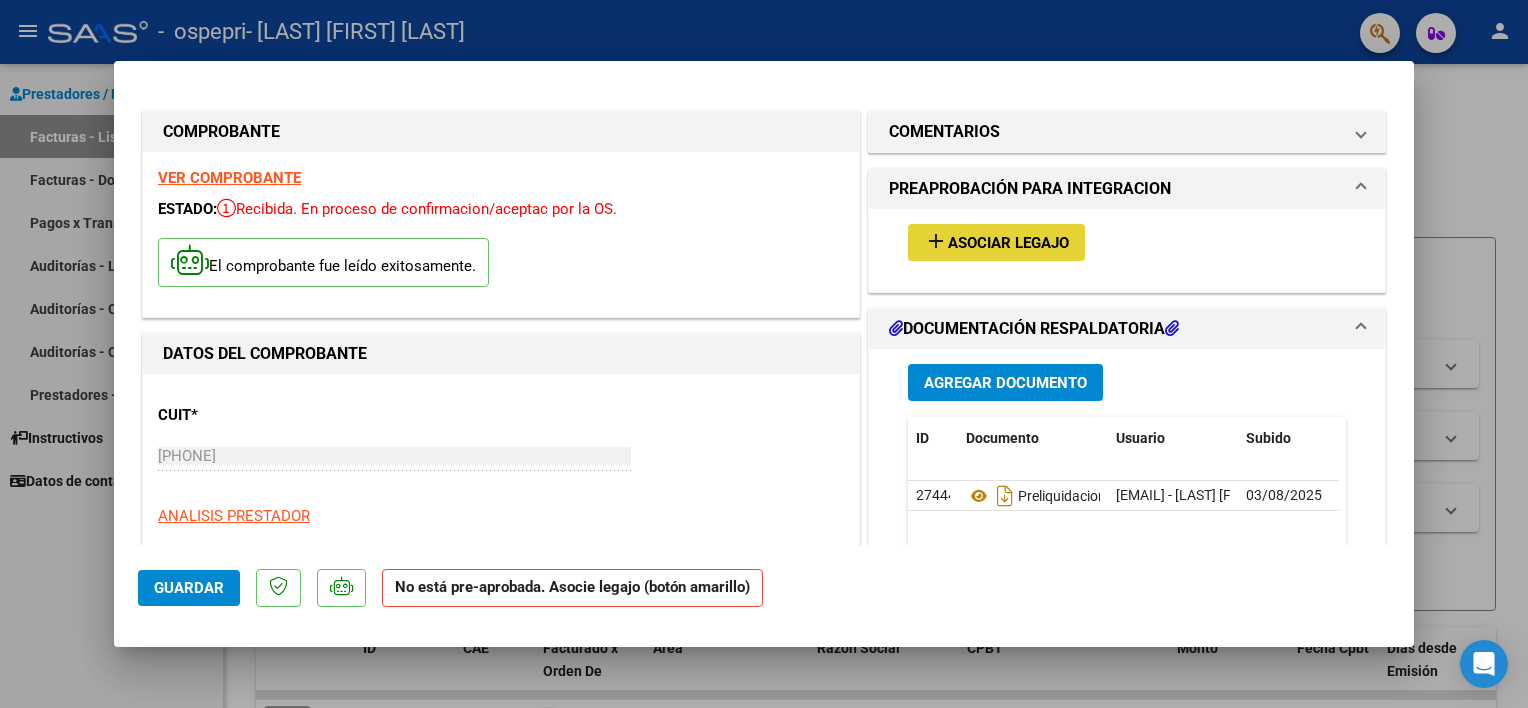 click on "Asociar Legajo" at bounding box center (1008, 243) 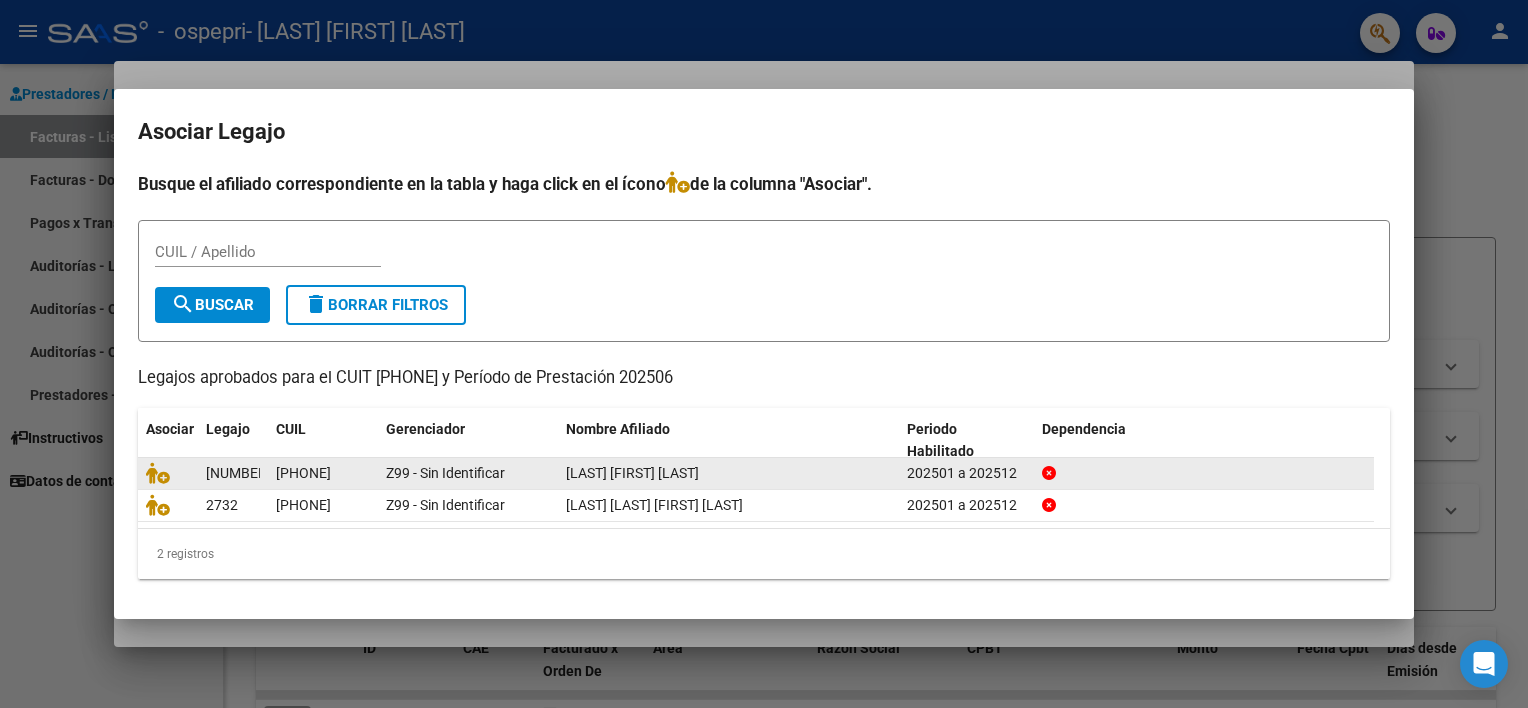 click on "202501 a 202512" 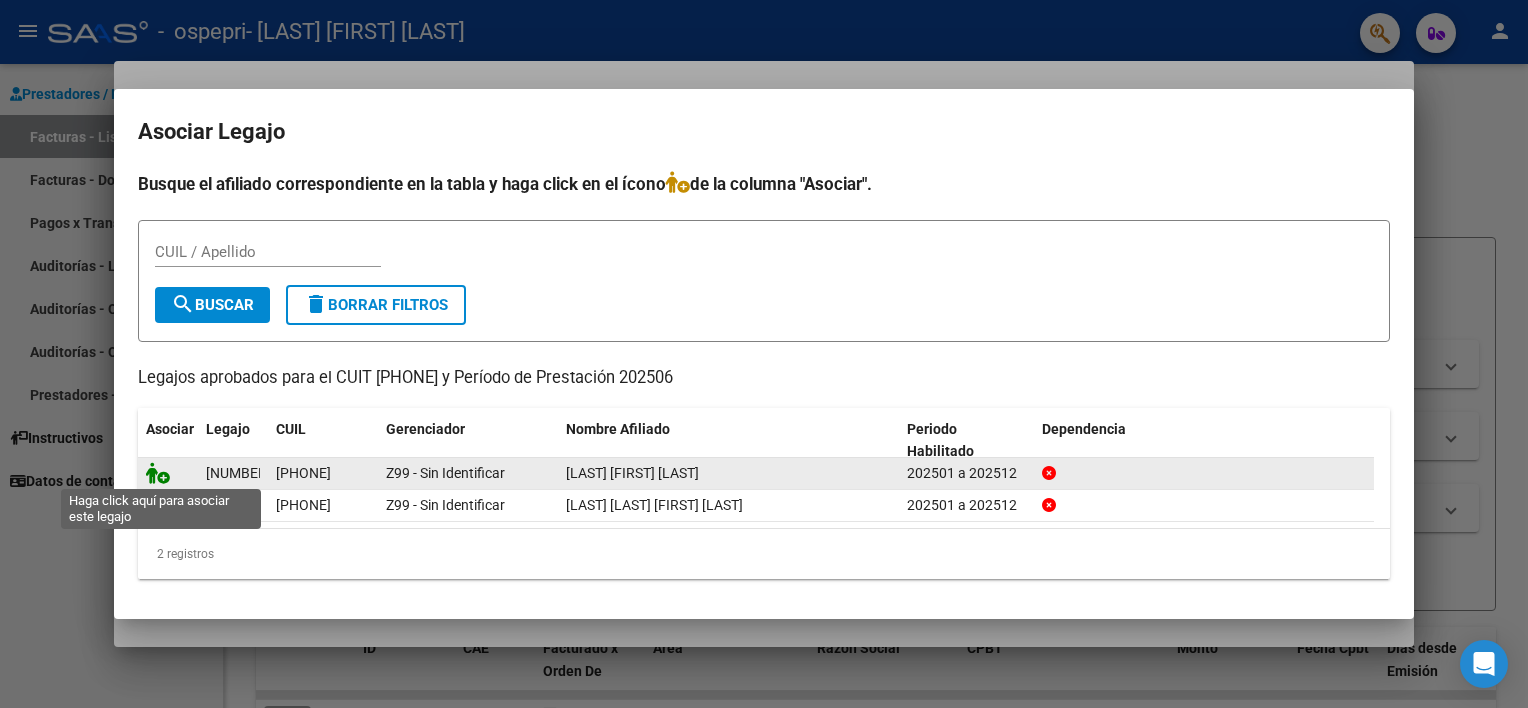 click 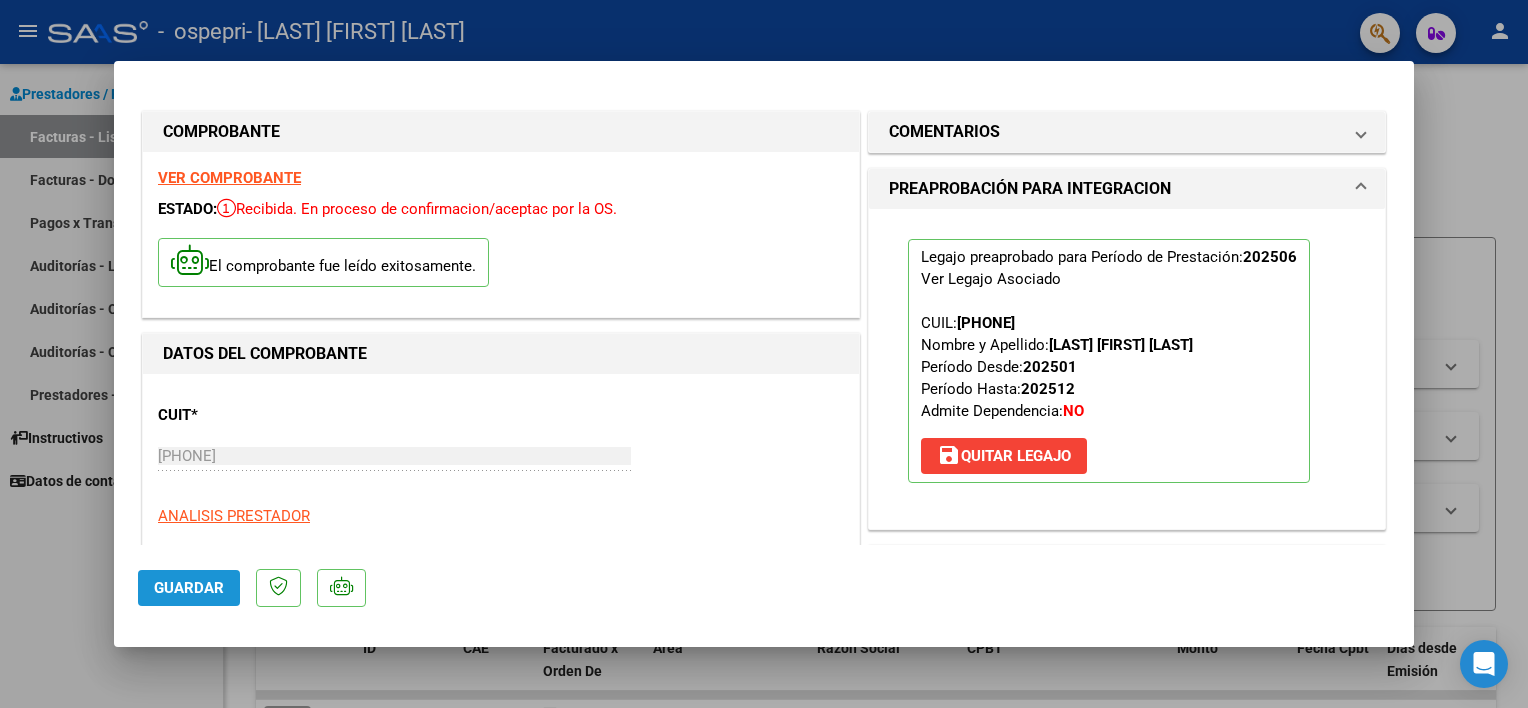 click on "Guardar" 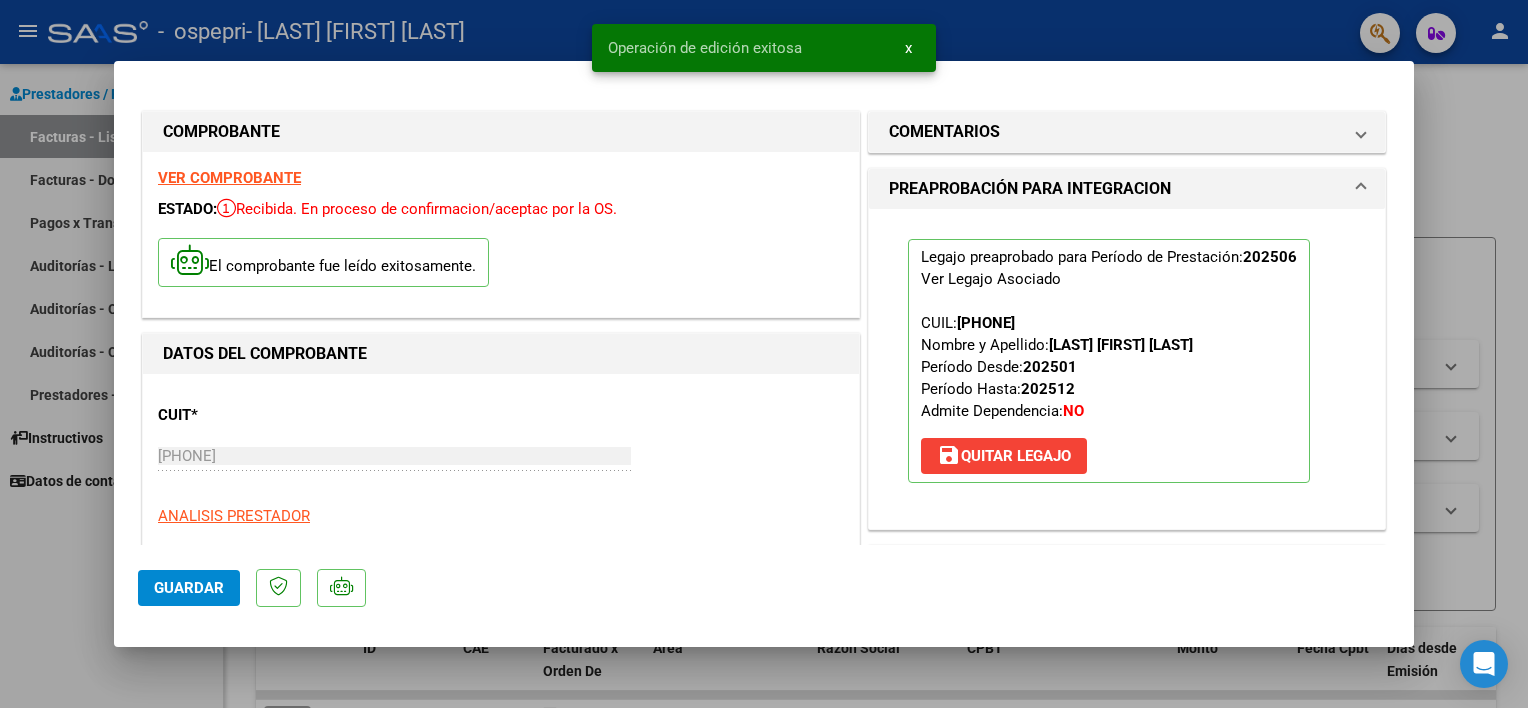 click at bounding box center (764, 354) 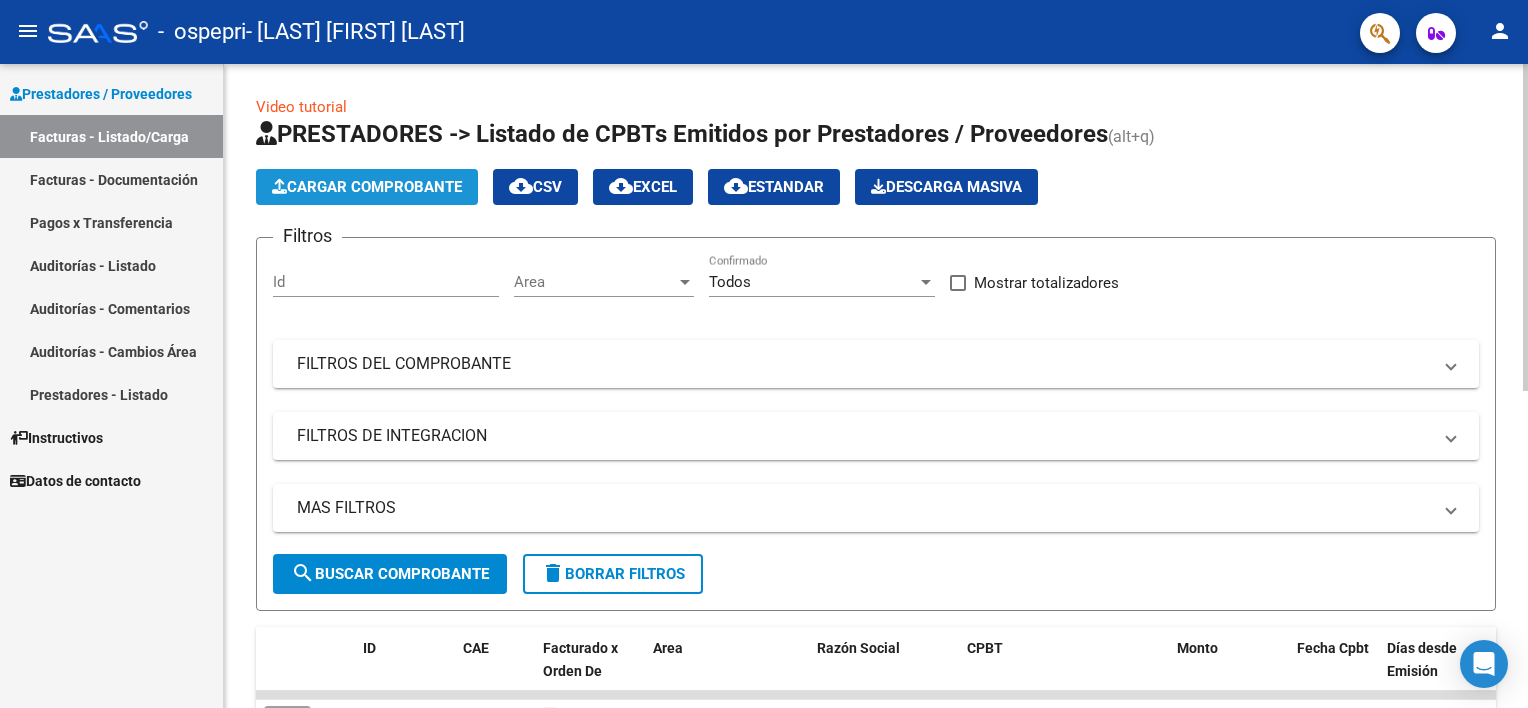 click on "Cargar Comprobante" 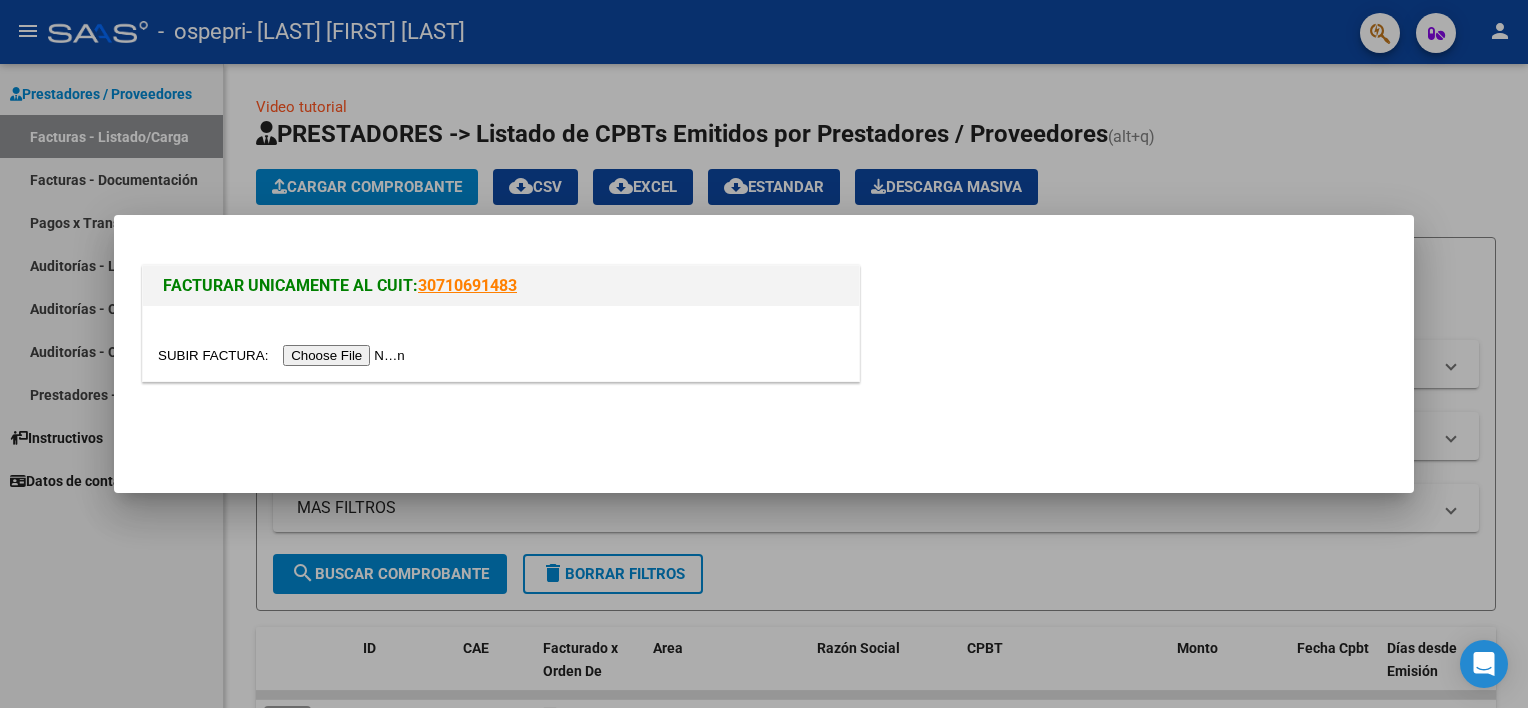 click at bounding box center (284, 355) 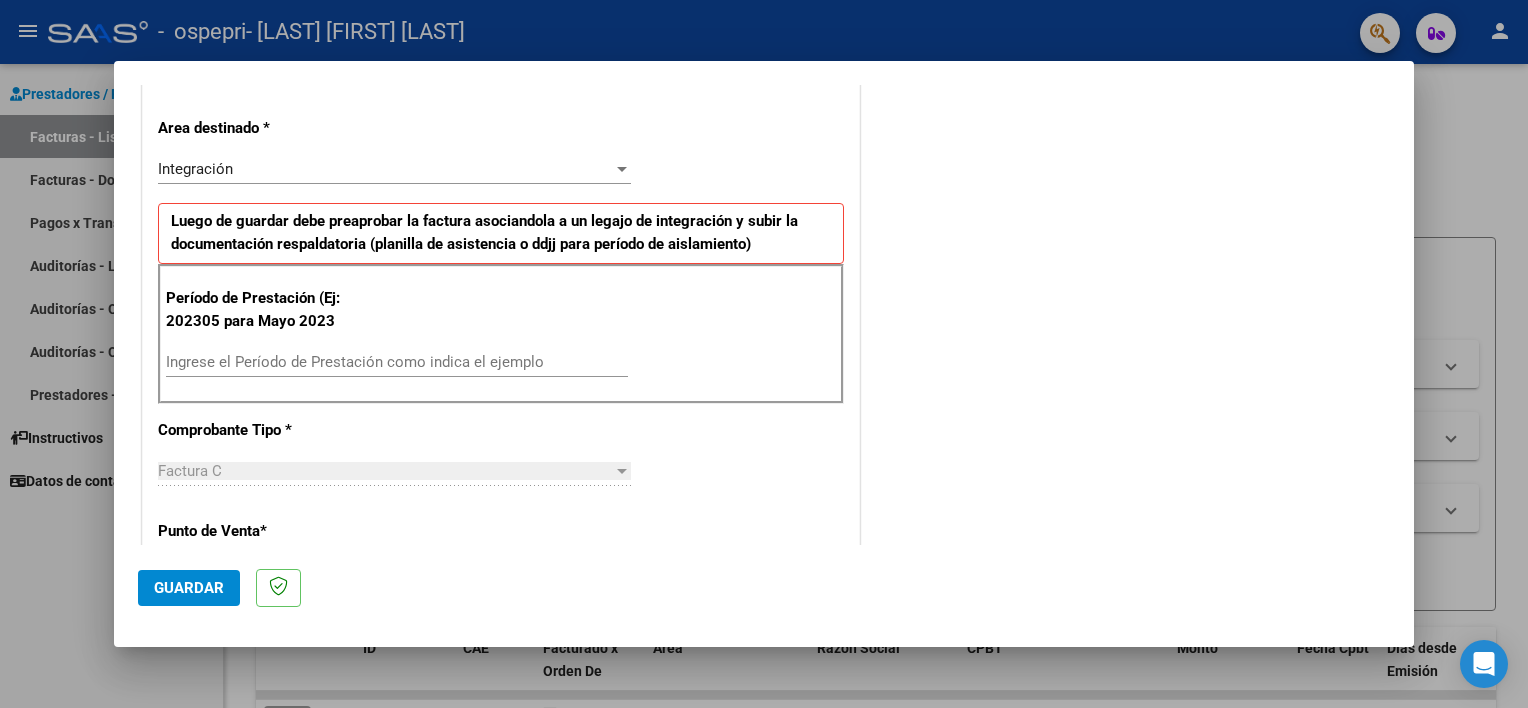 scroll, scrollTop: 405, scrollLeft: 0, axis: vertical 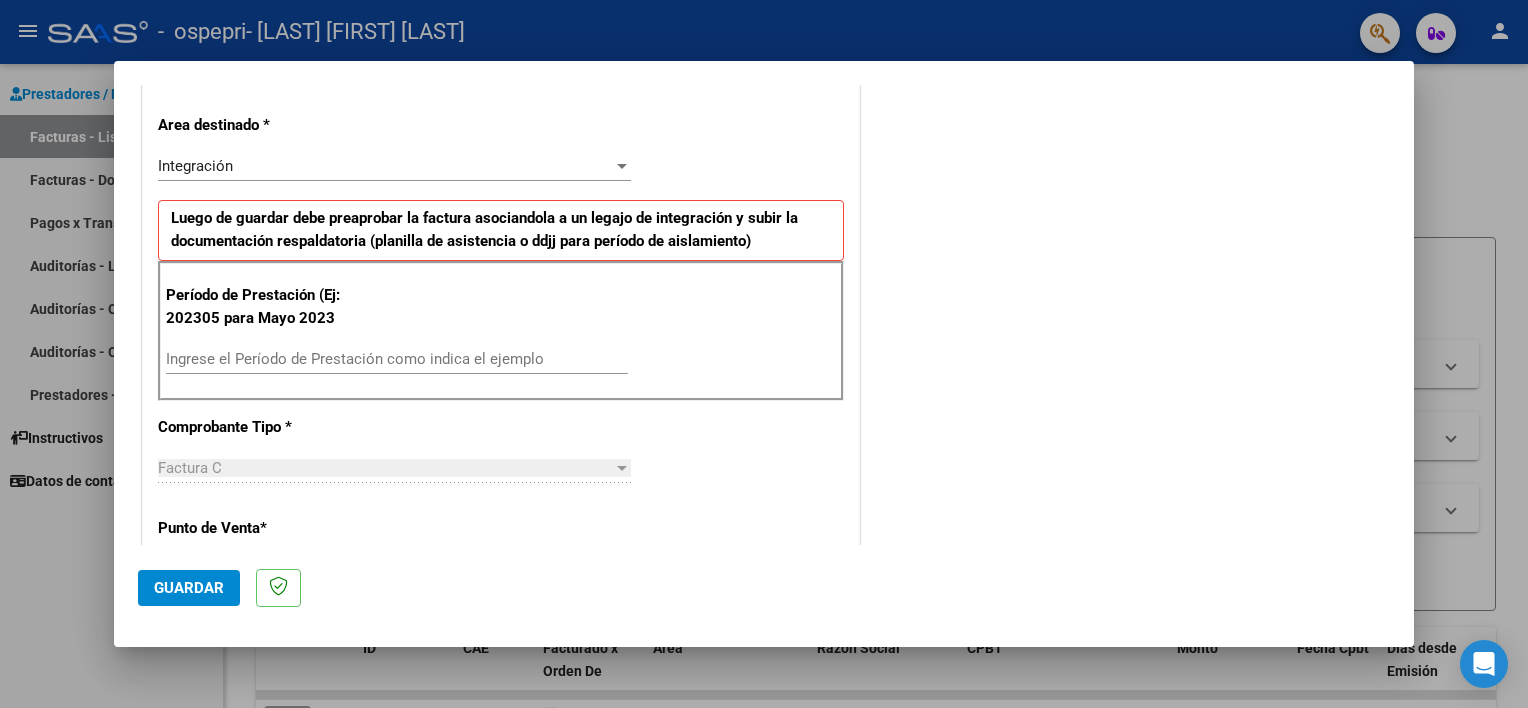 click on "Ingrese el Período de Prestación como indica el ejemplo" at bounding box center (397, 359) 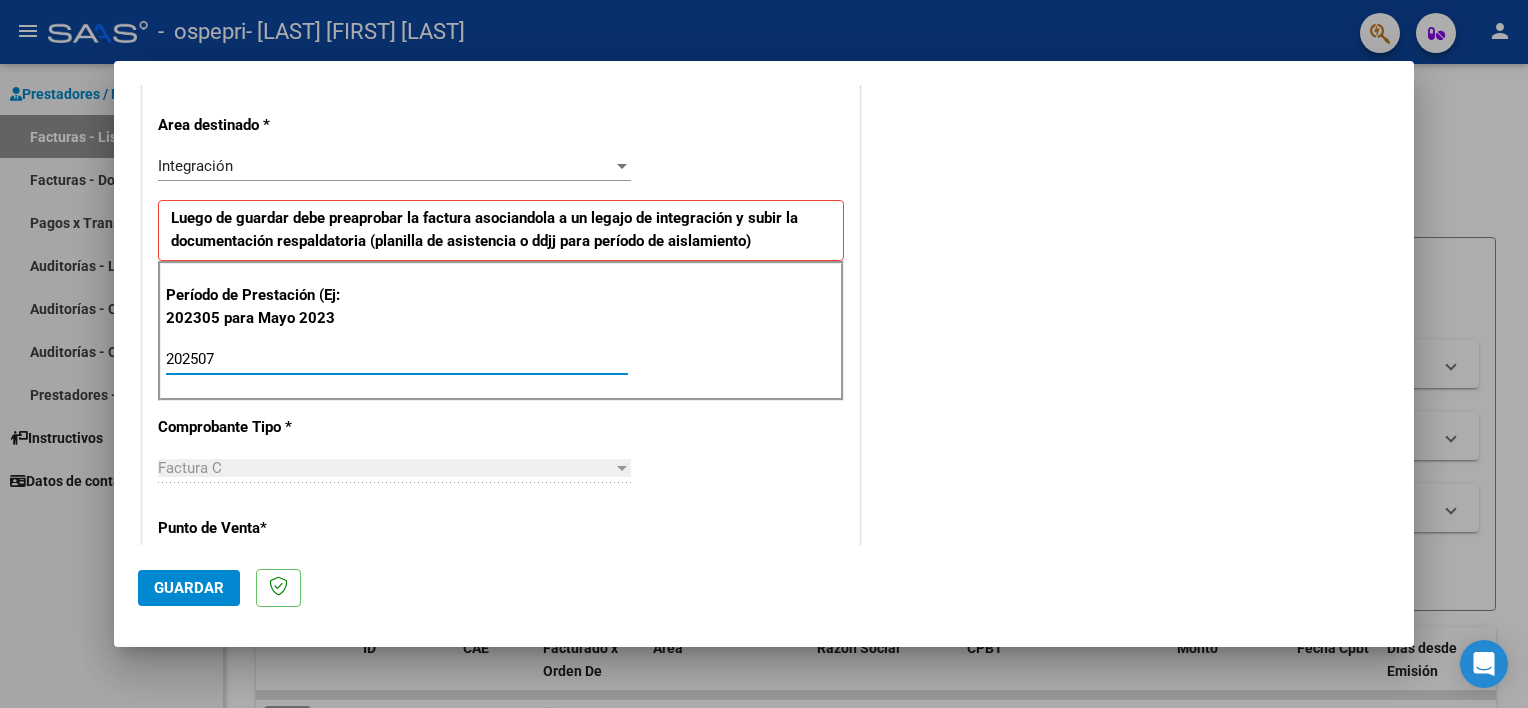 type on "202507" 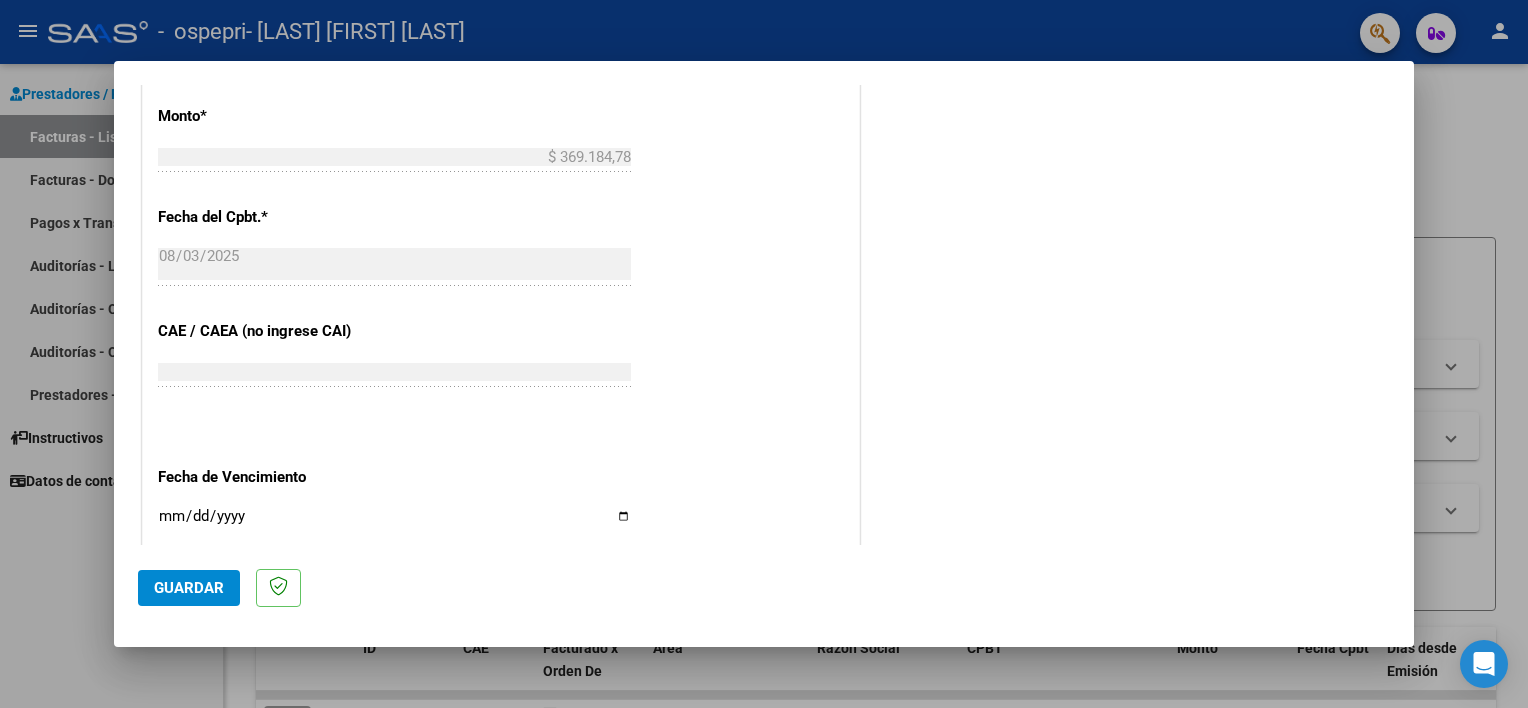 scroll, scrollTop: 1260, scrollLeft: 0, axis: vertical 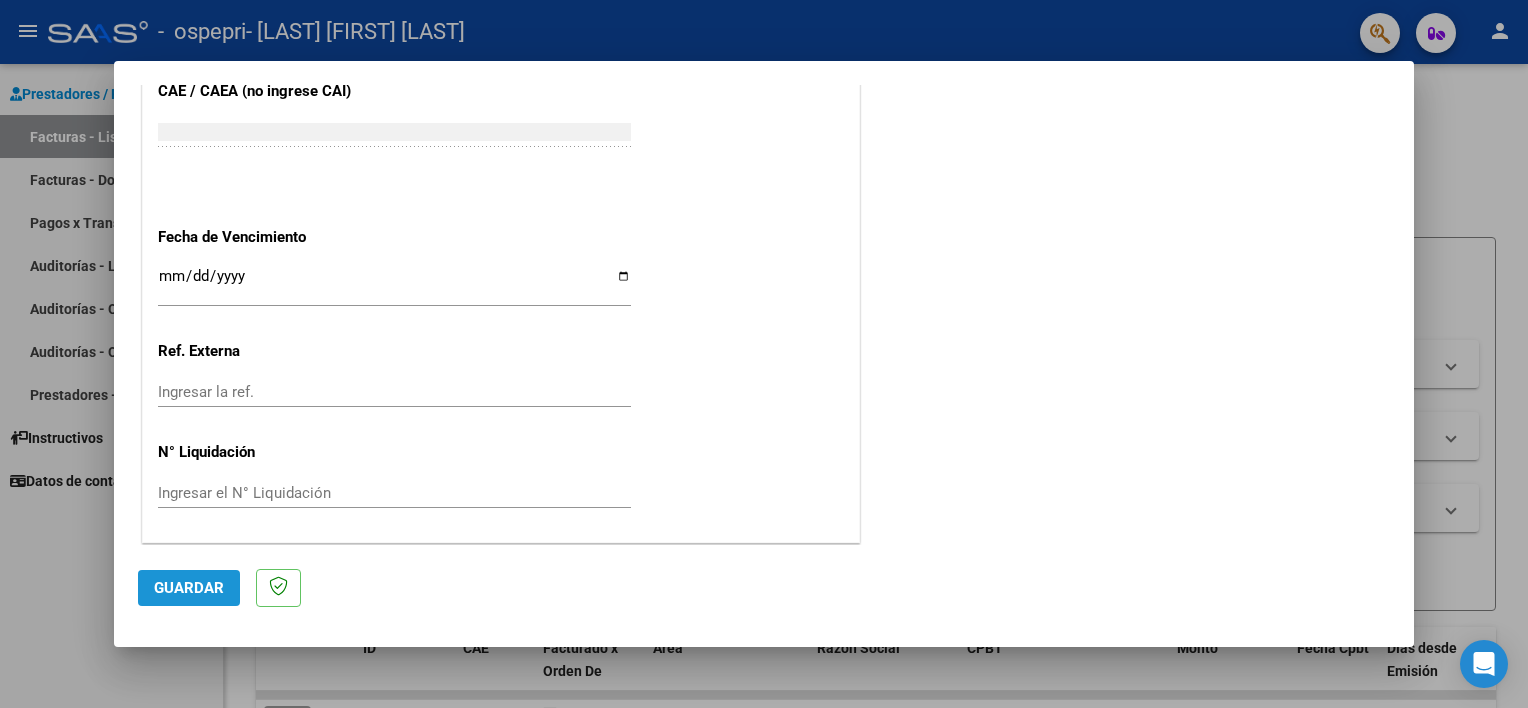 click on "Guardar" 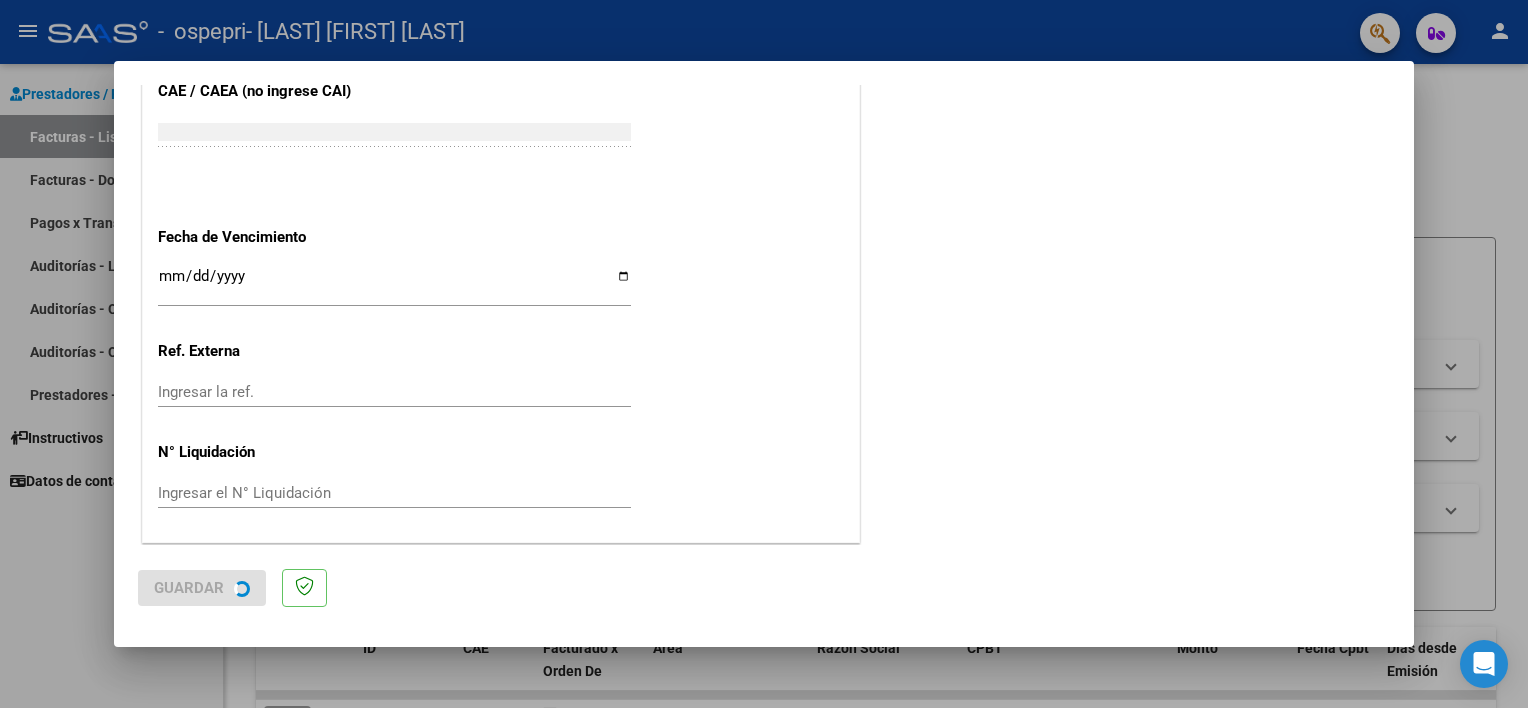 scroll, scrollTop: 0, scrollLeft: 0, axis: both 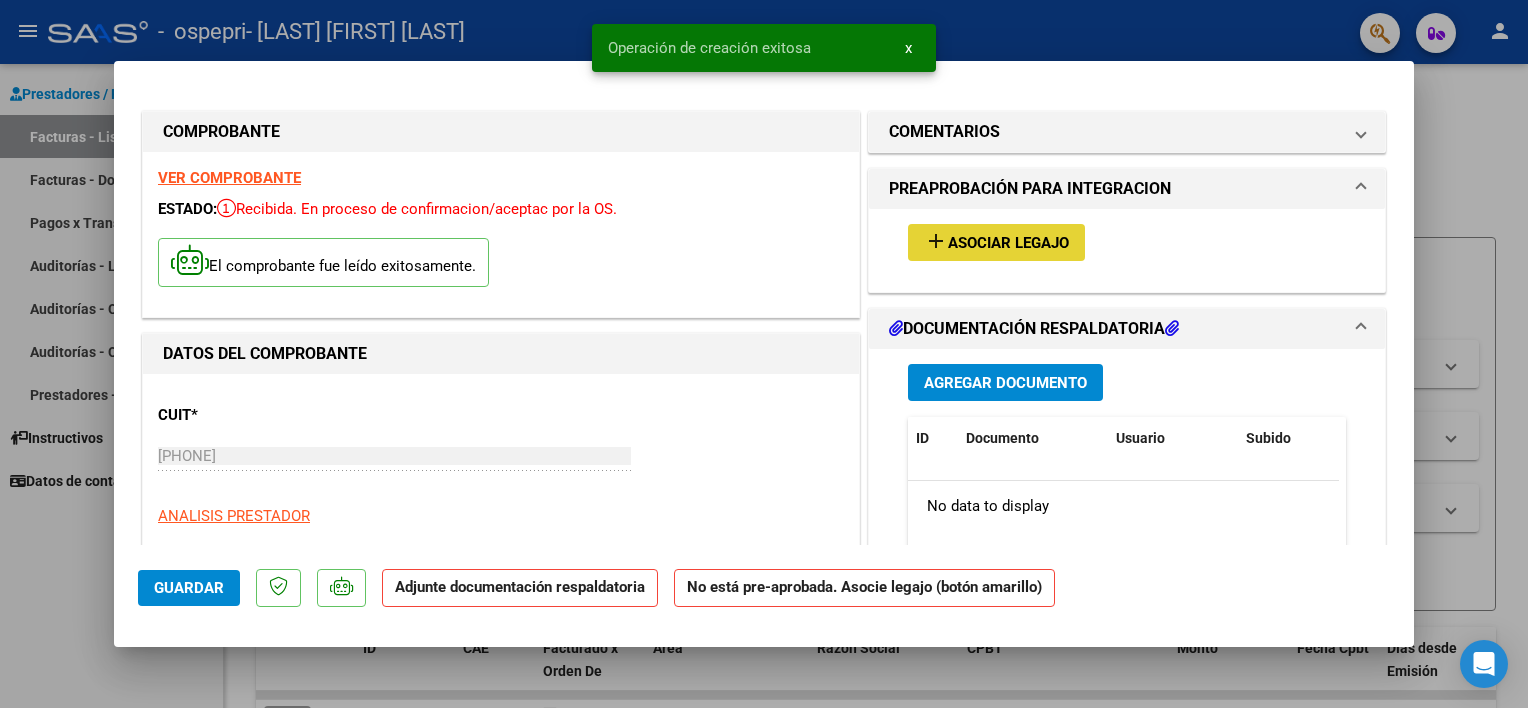 click on "Asociar Legajo" at bounding box center (1008, 243) 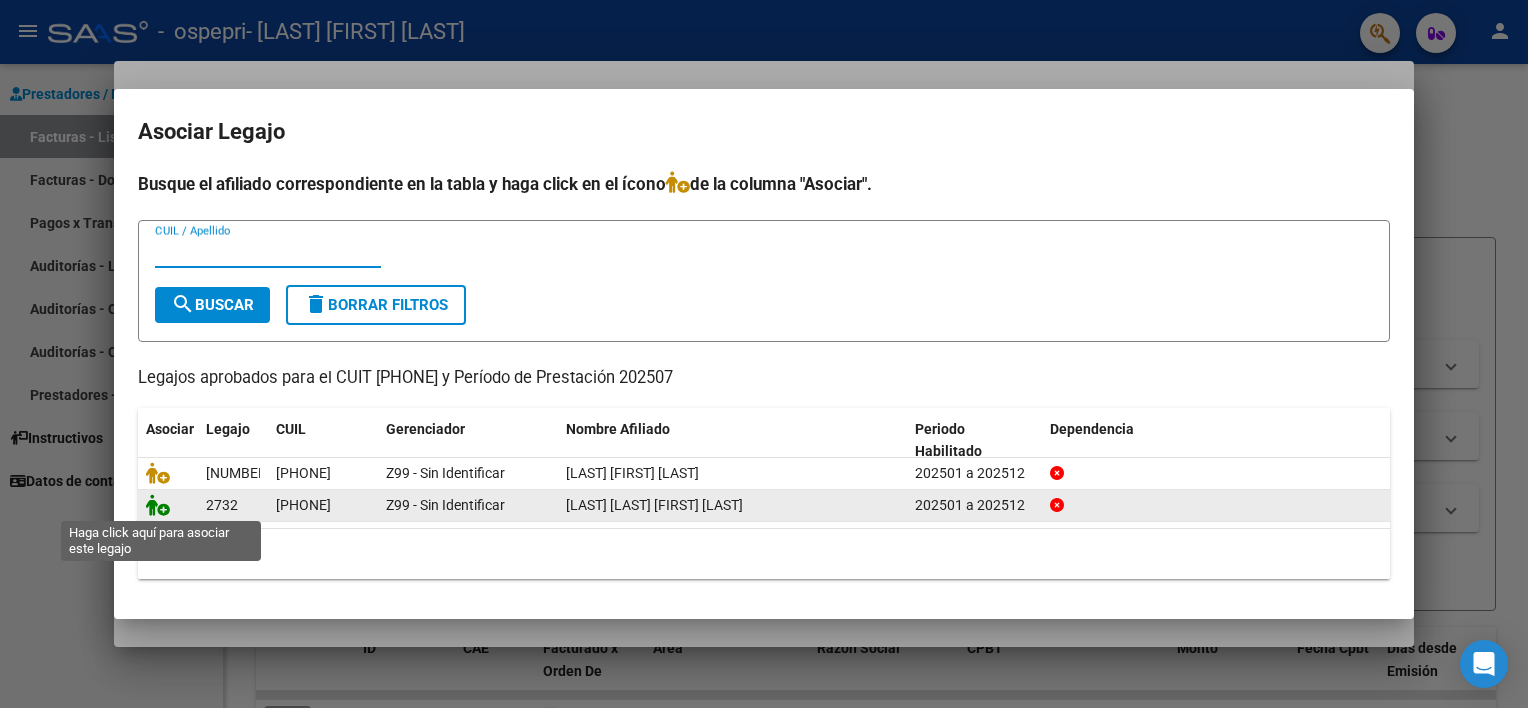 click 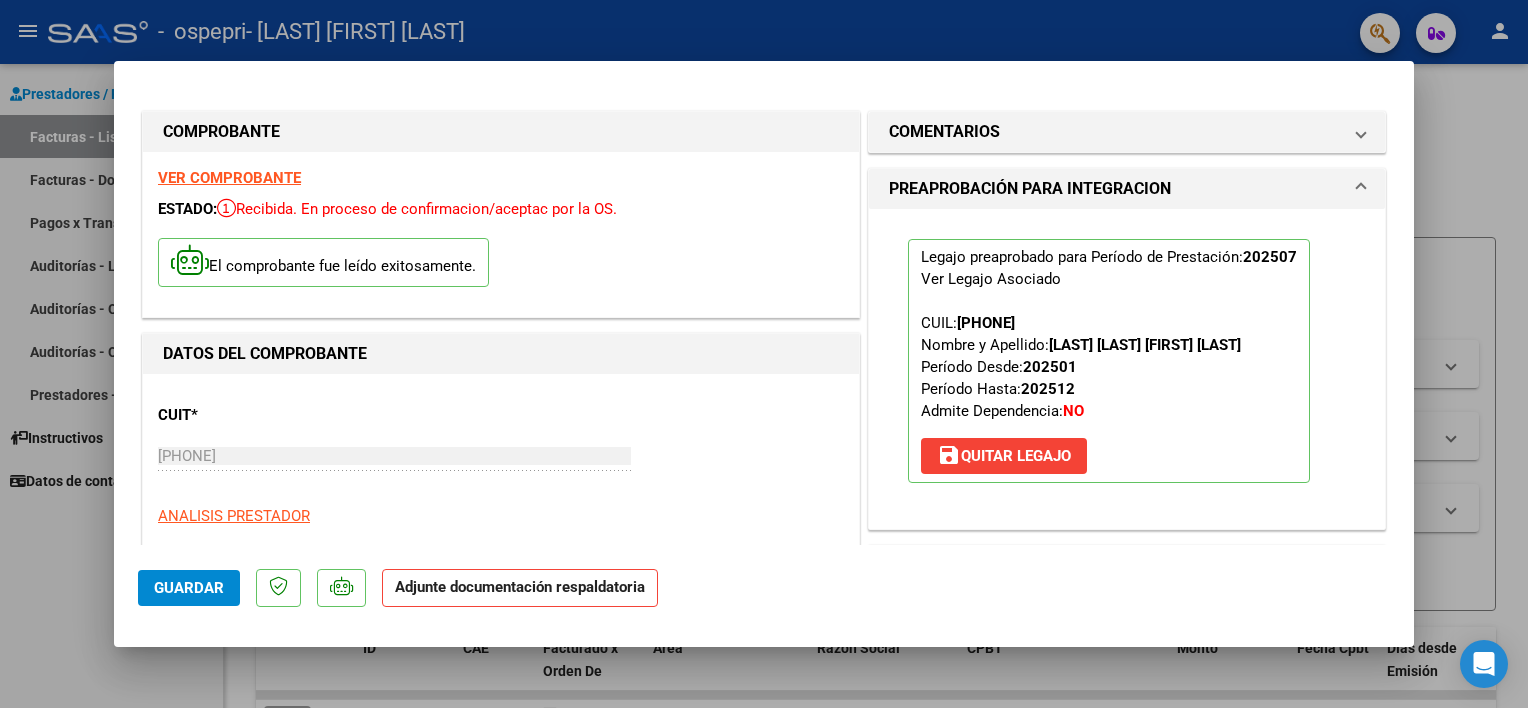 click on "Adjunte documentación respaldatoria" 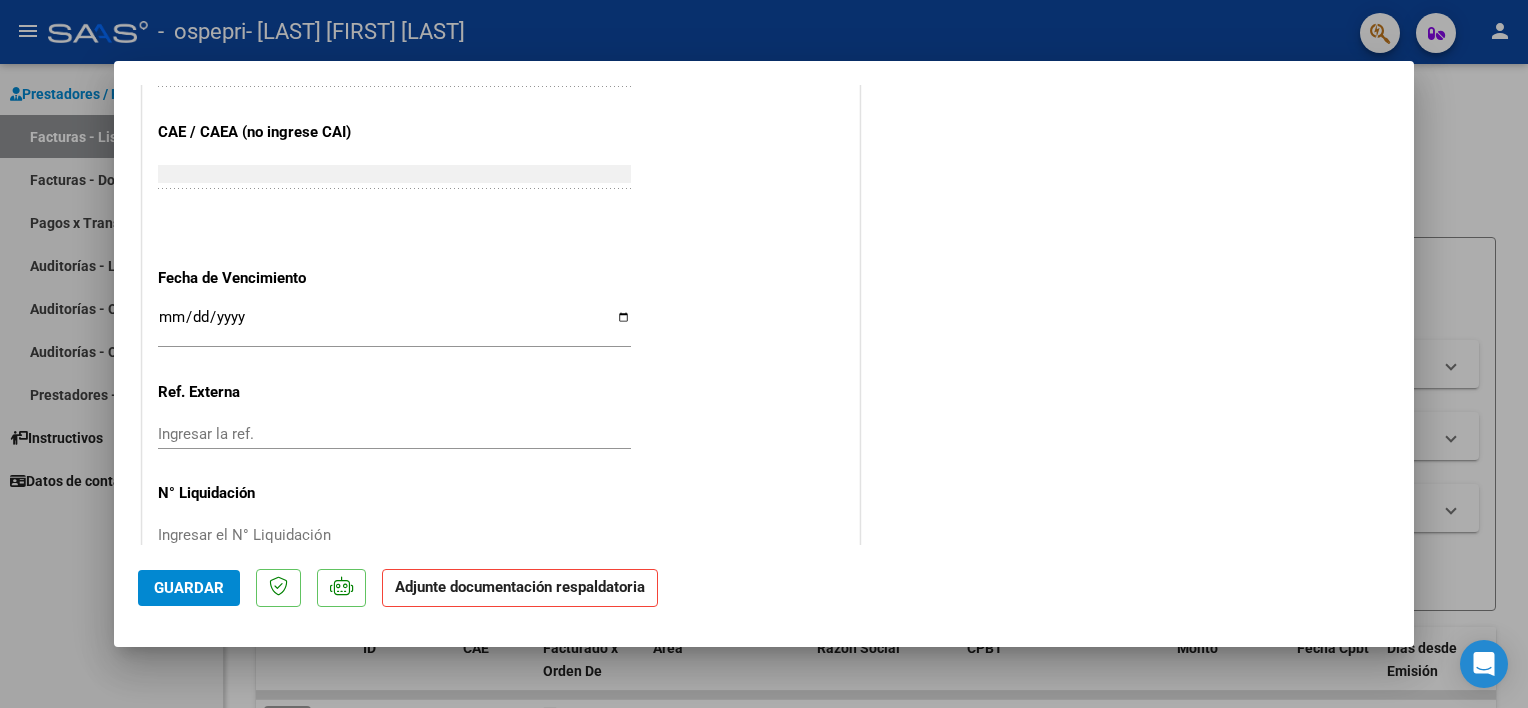 scroll, scrollTop: 1328, scrollLeft: 0, axis: vertical 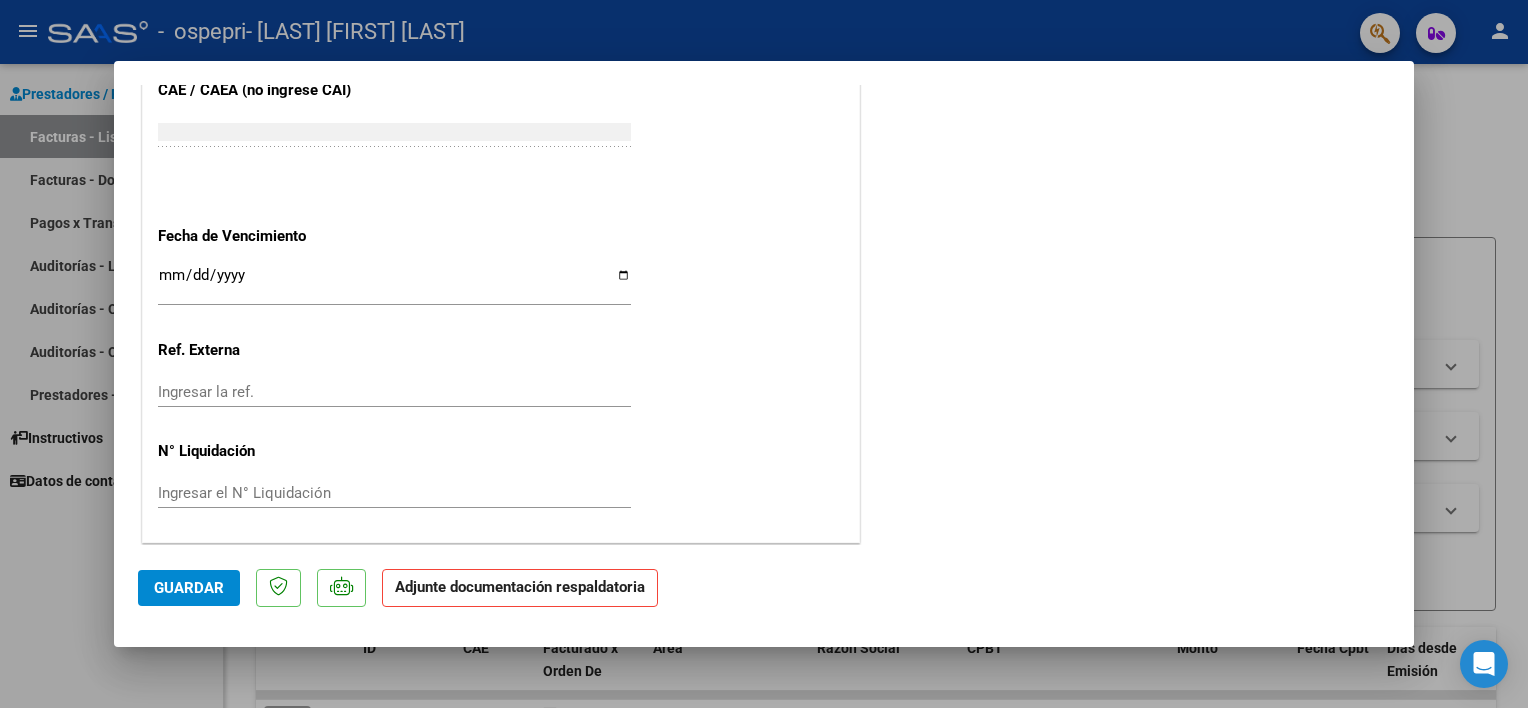 click on "Adjunte documentación respaldatoria" 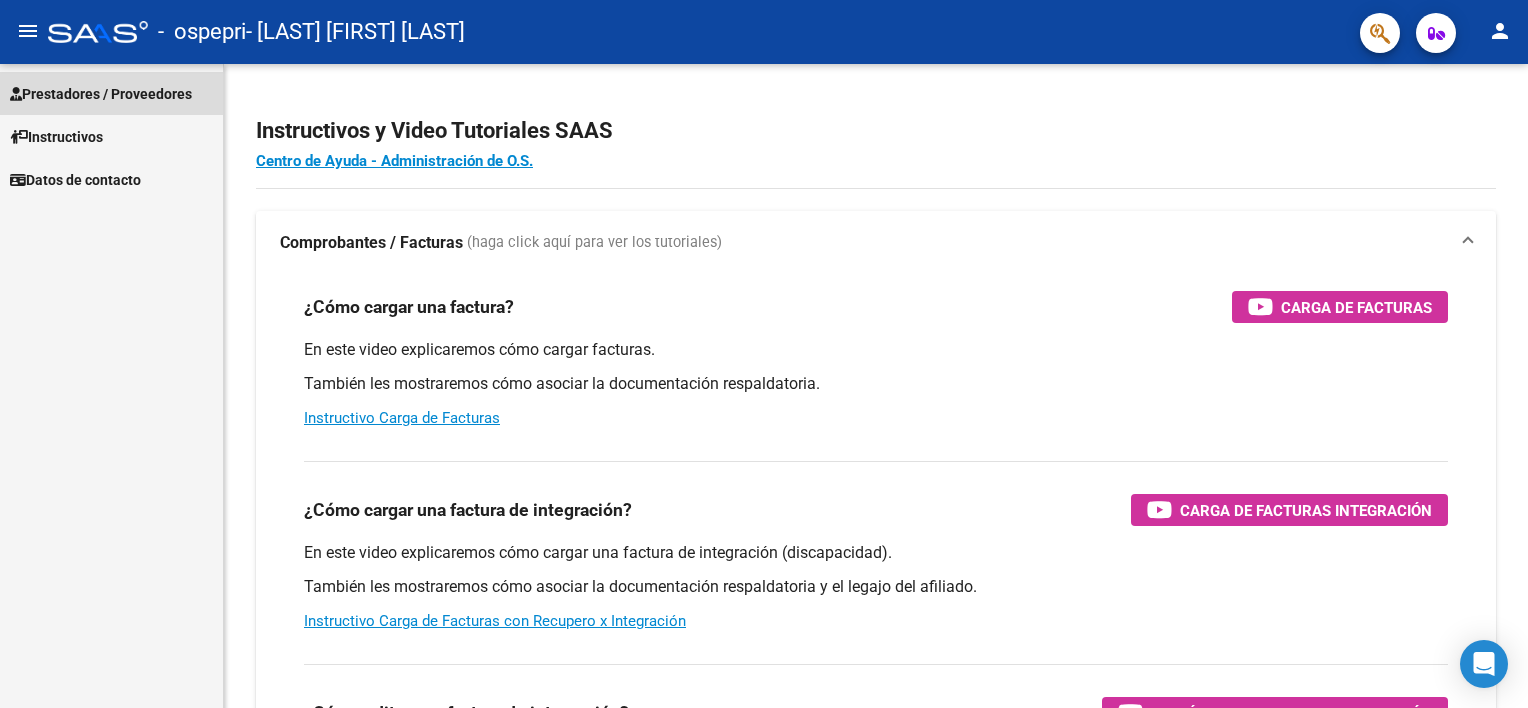 click on "Prestadores / Proveedores" at bounding box center [111, 93] 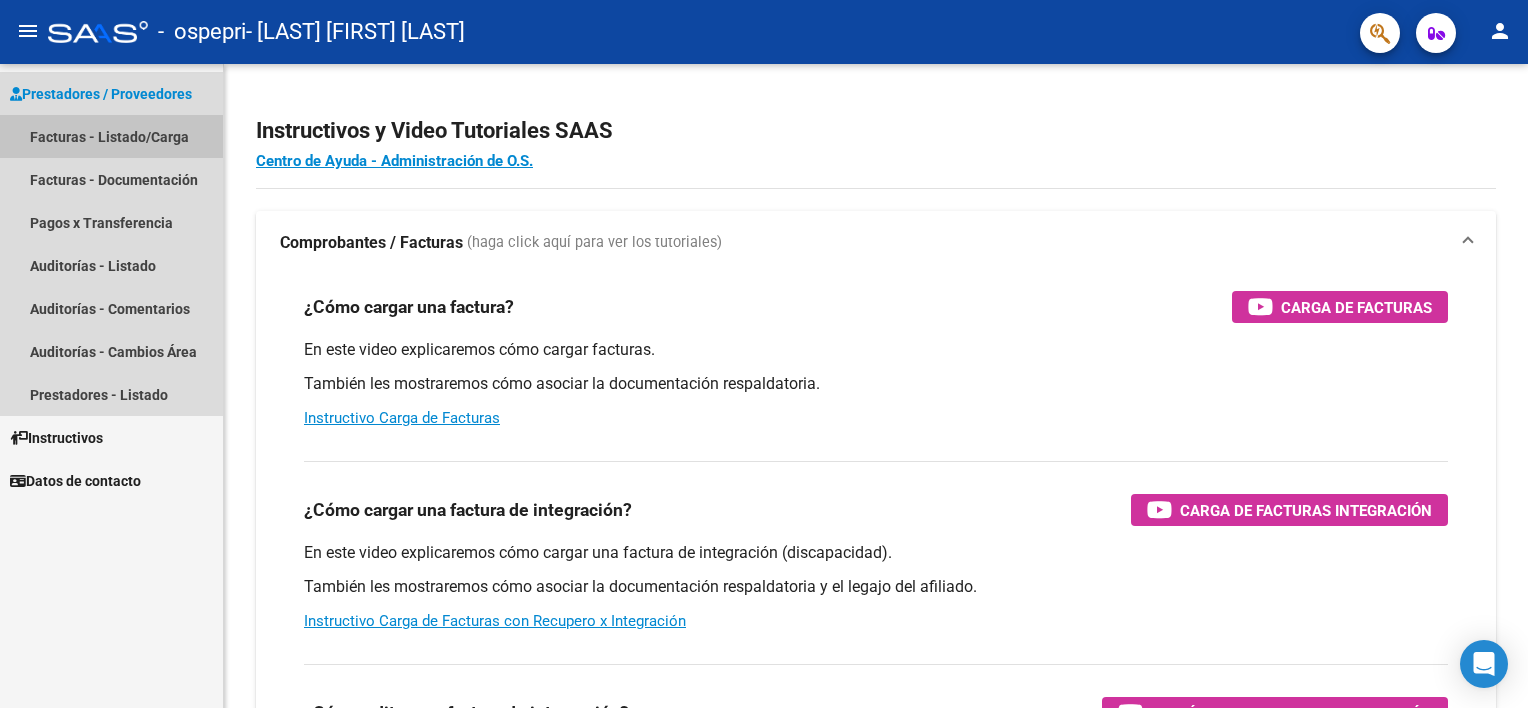 click on "Facturas - Listado/Carga" at bounding box center (111, 136) 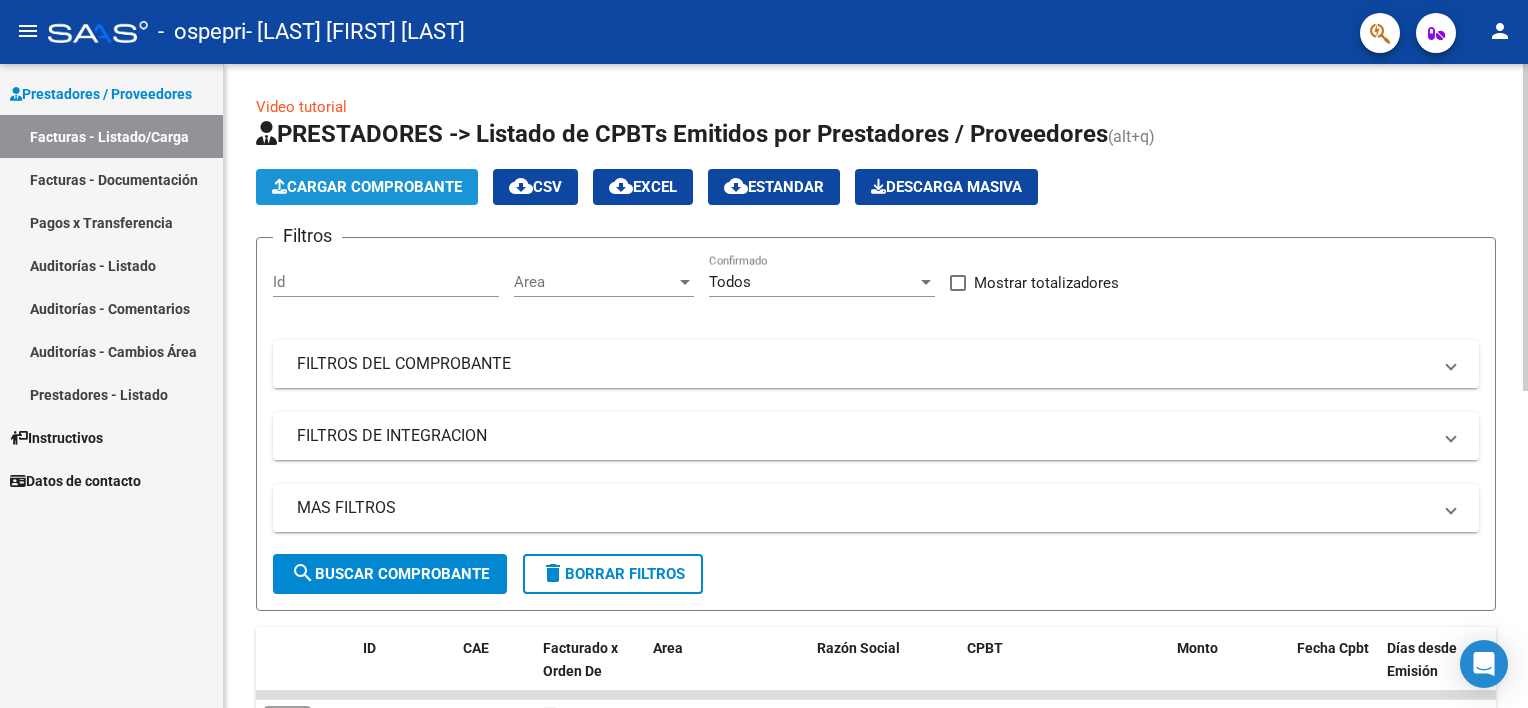 click on "Cargar Comprobante" 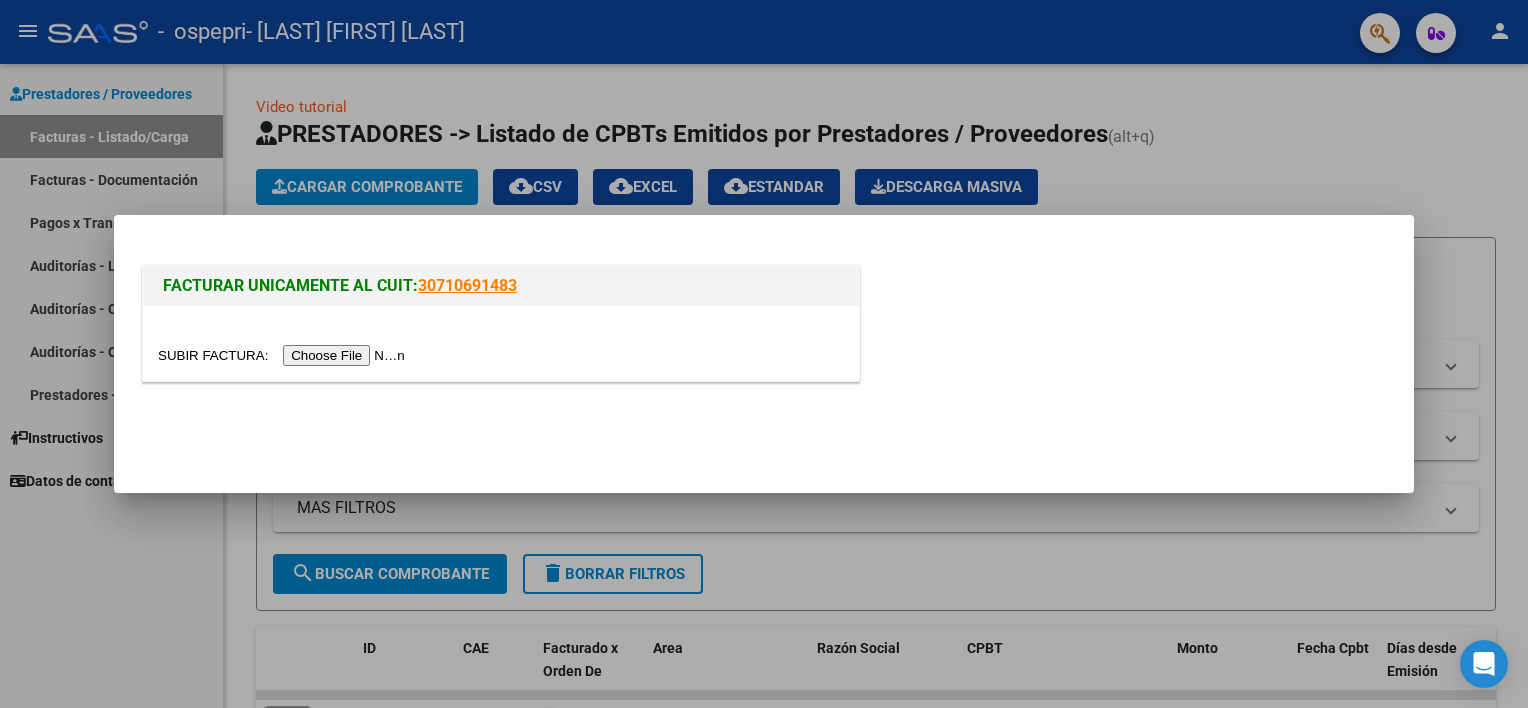 click at bounding box center [284, 355] 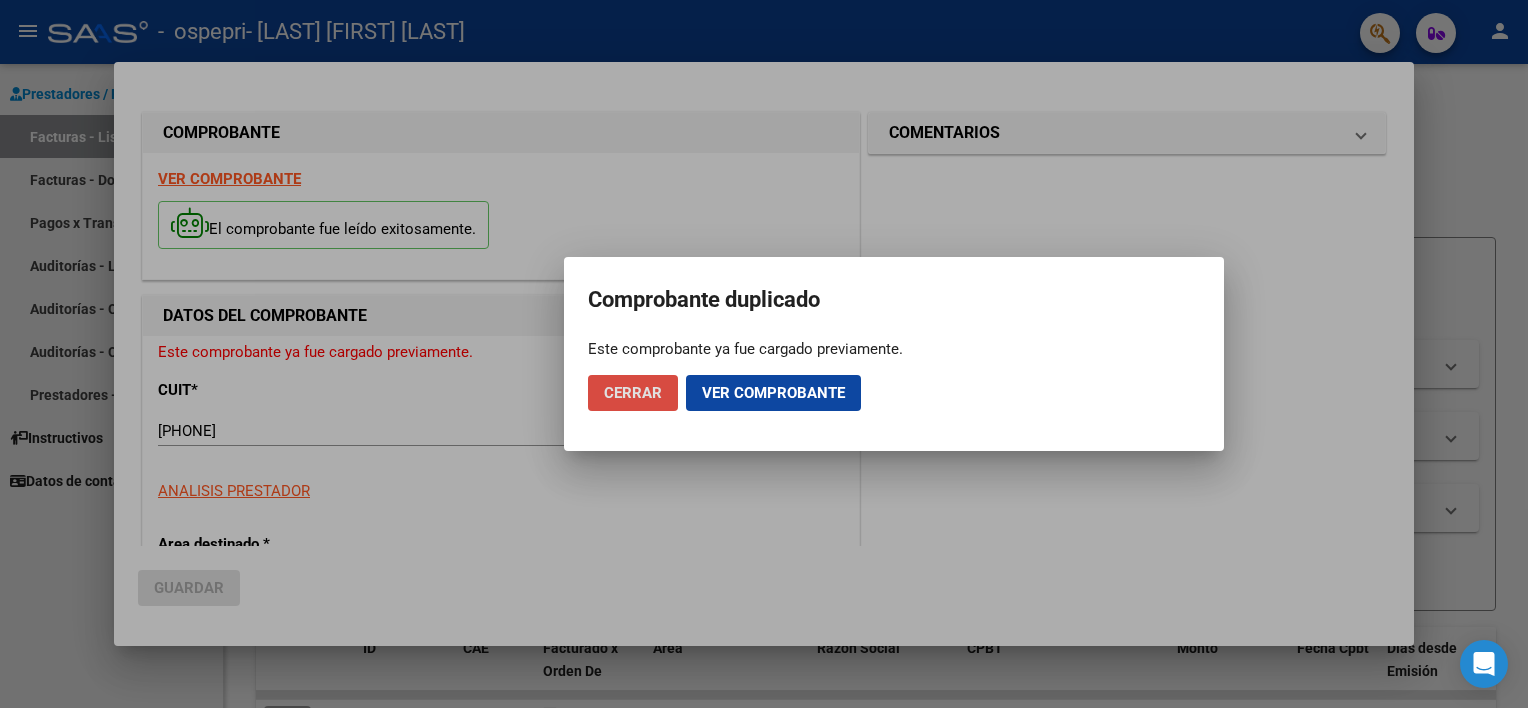 click on "Cerrar" 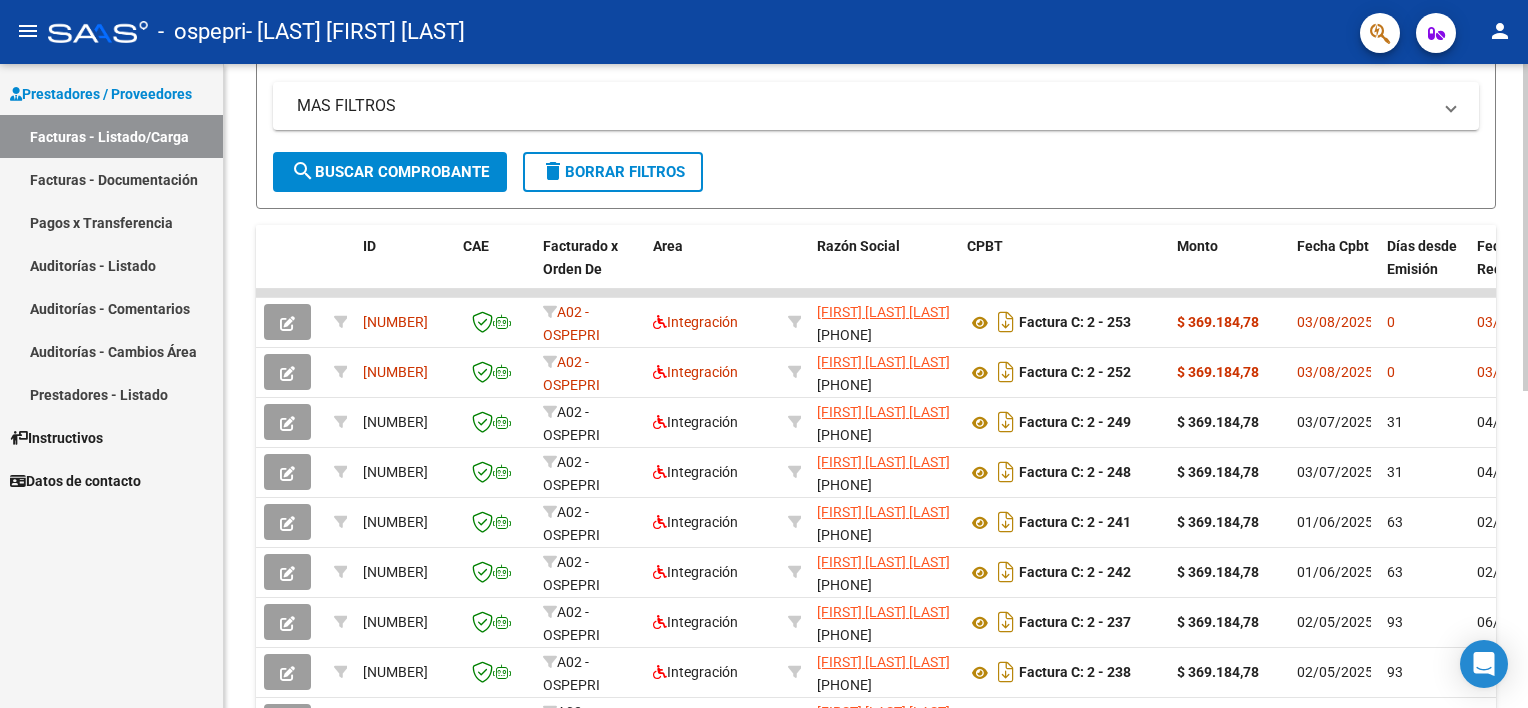scroll, scrollTop: 404, scrollLeft: 0, axis: vertical 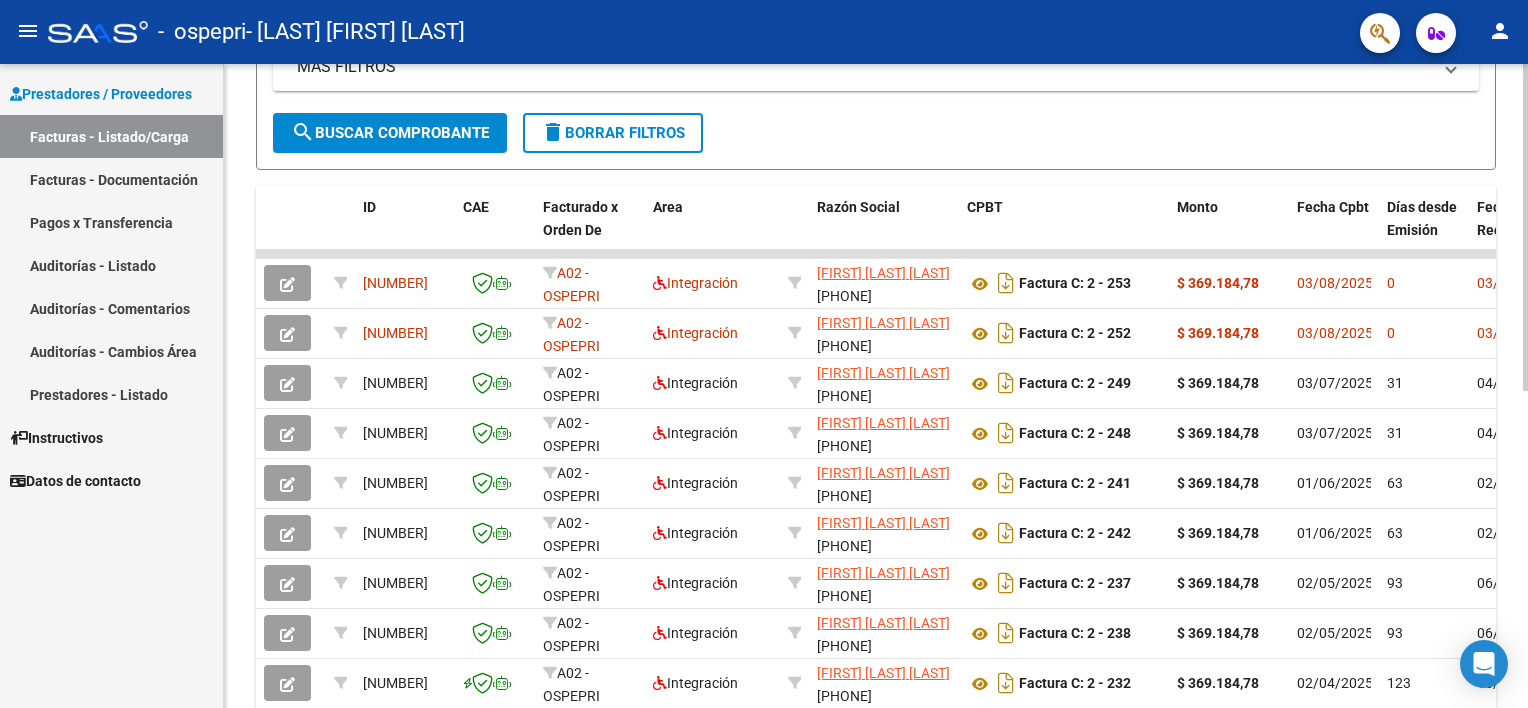 click 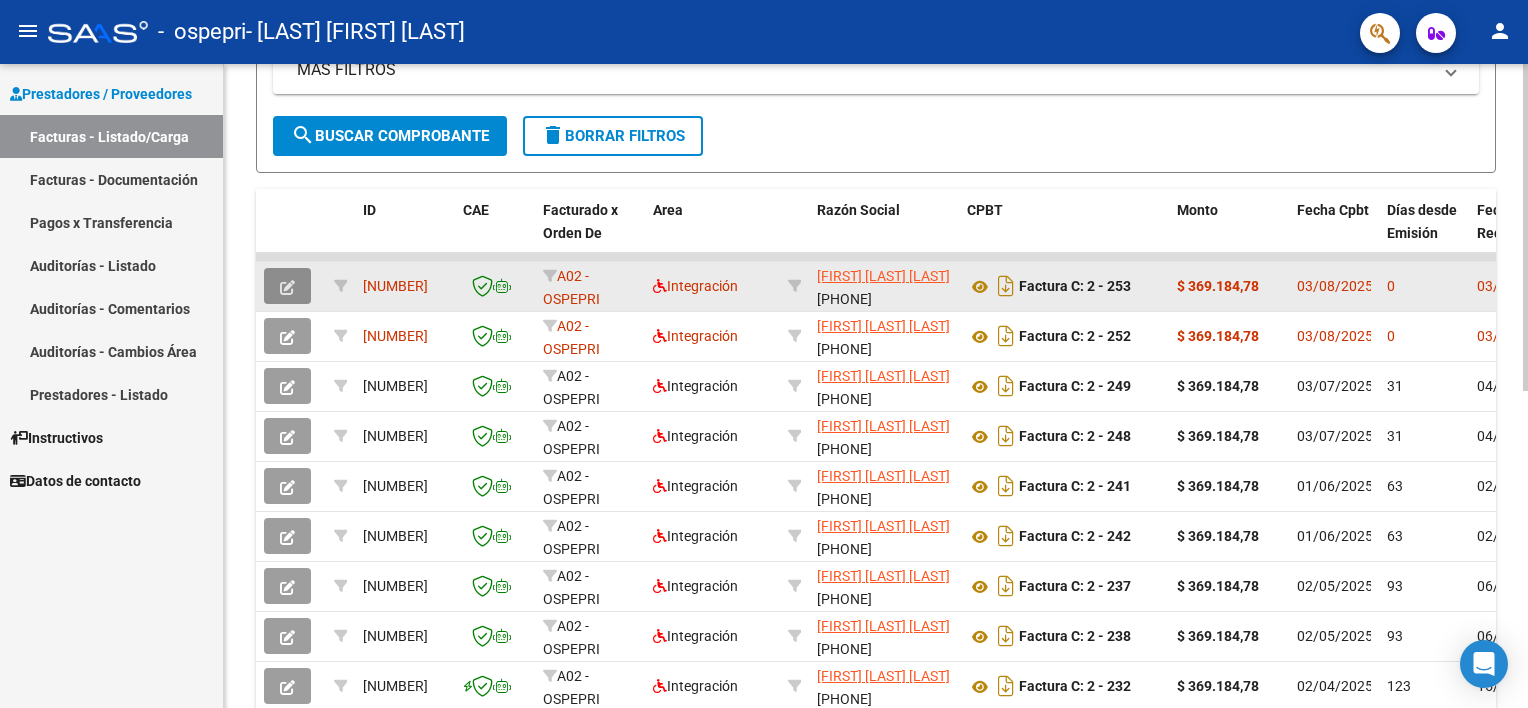 click 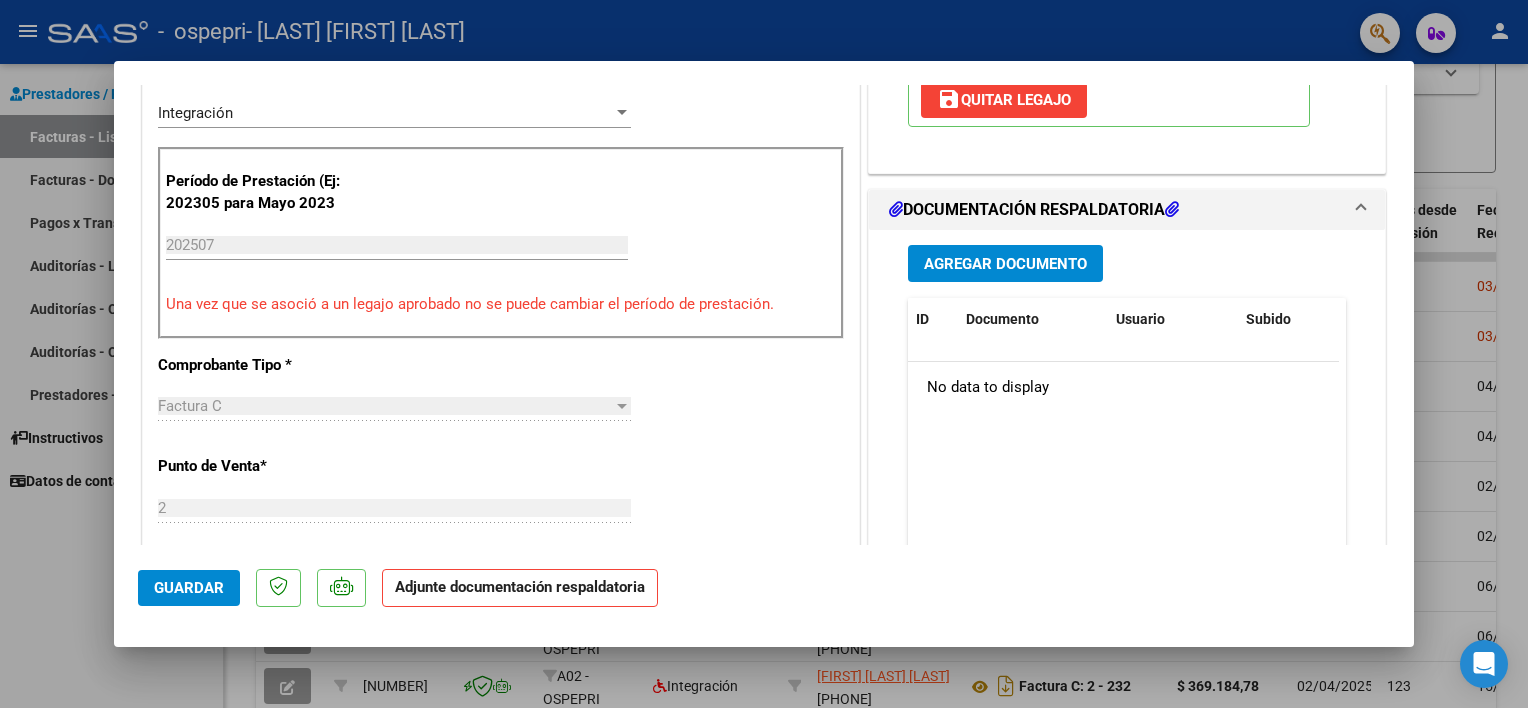 scroll, scrollTop: 474, scrollLeft: 0, axis: vertical 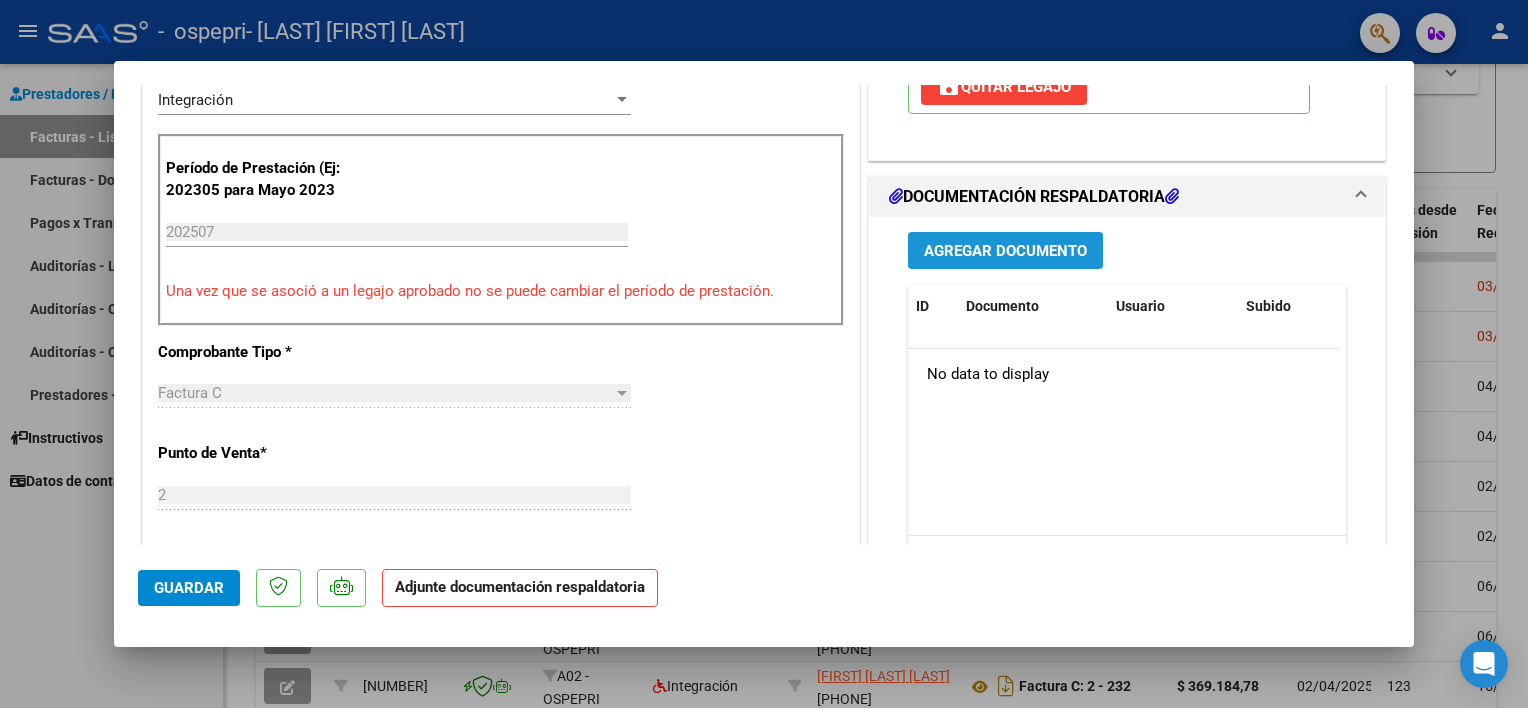 click on "Agregar Documento" at bounding box center [1005, 251] 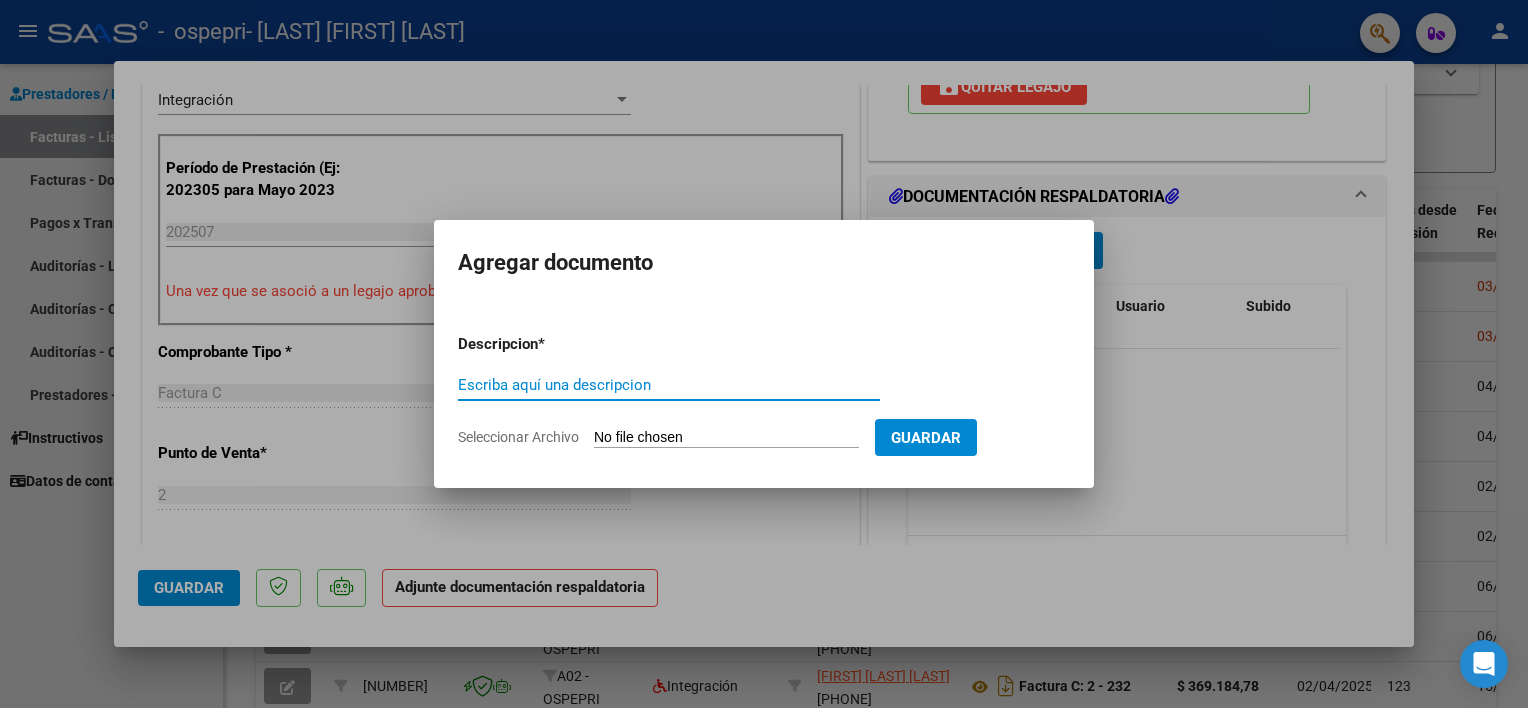 click on "Escriba aquí una descripcion" at bounding box center [669, 385] 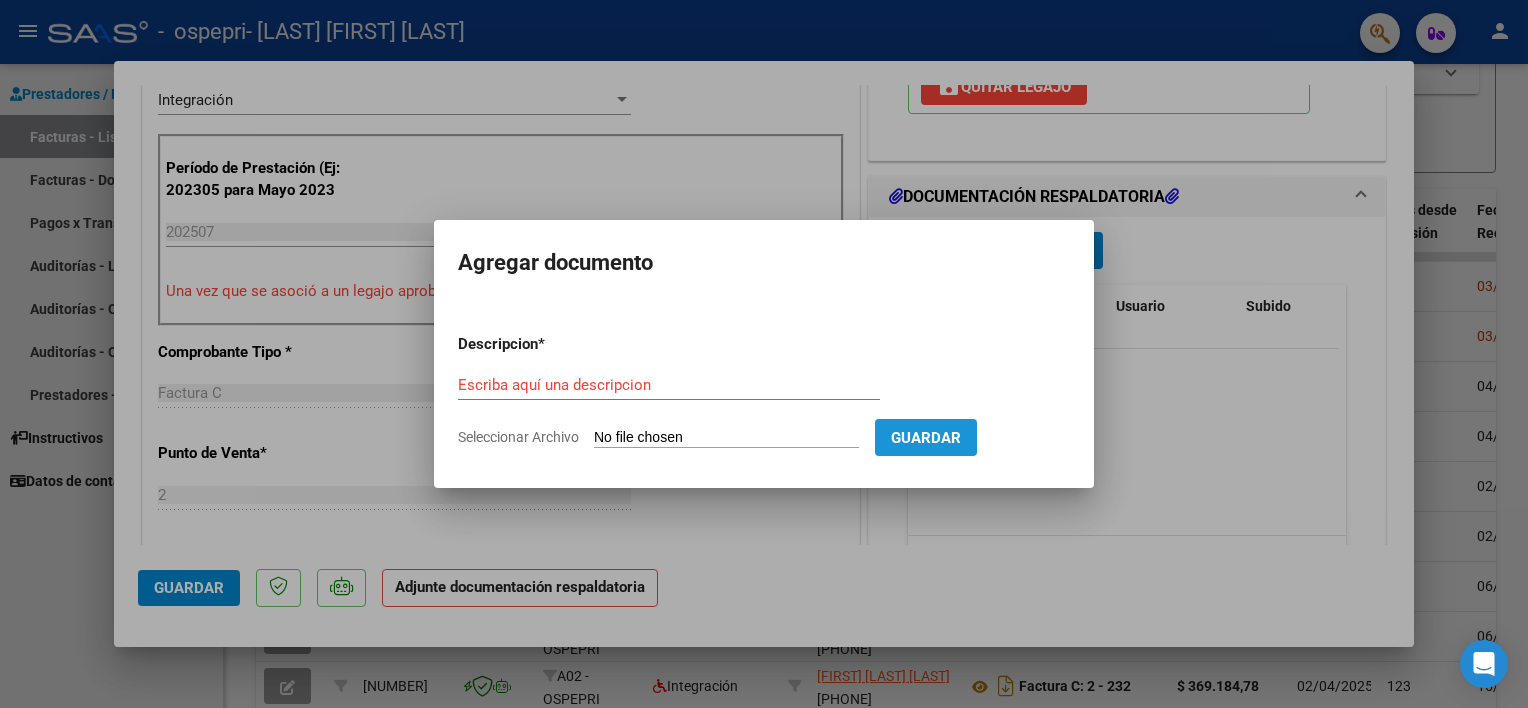 click on "Guardar" at bounding box center [926, 437] 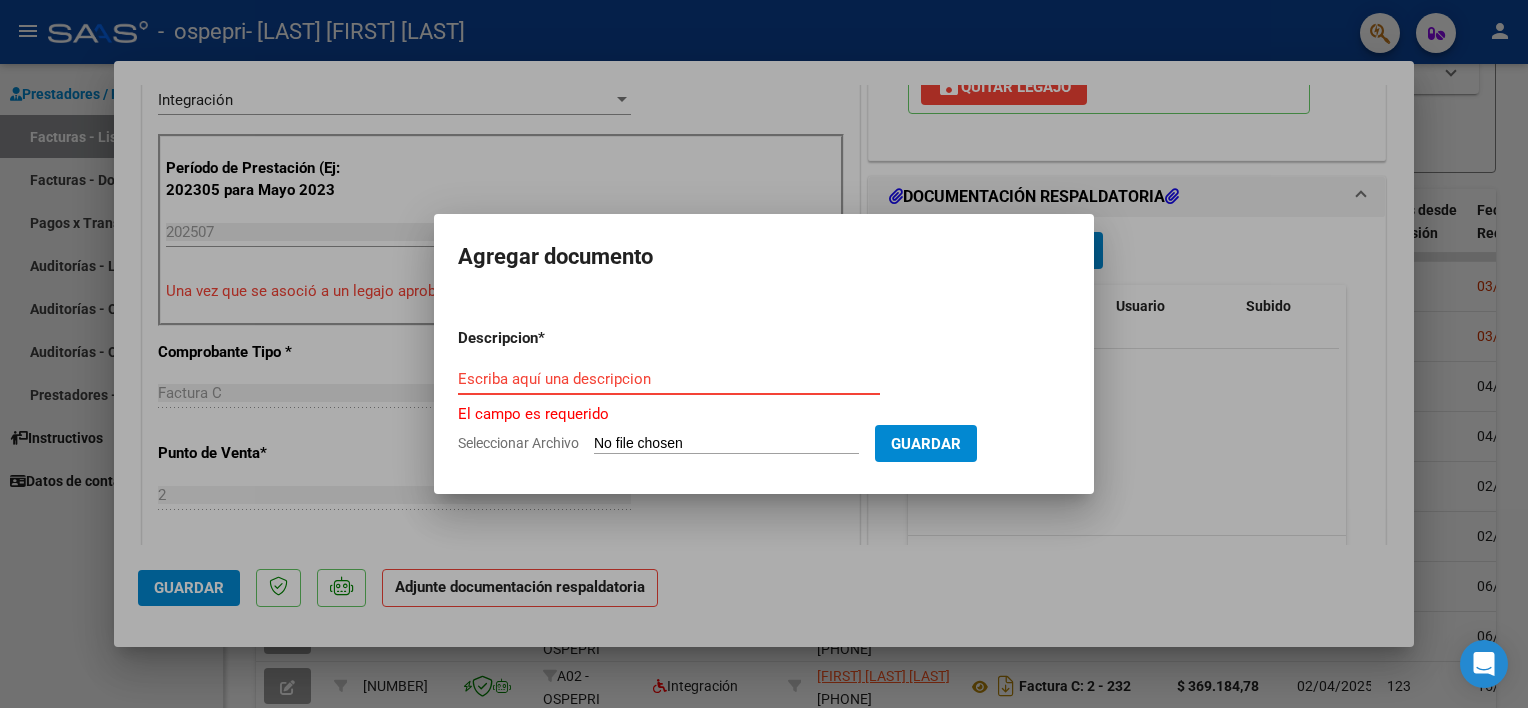 click on "Escriba aquí una descripcion" at bounding box center [669, 379] 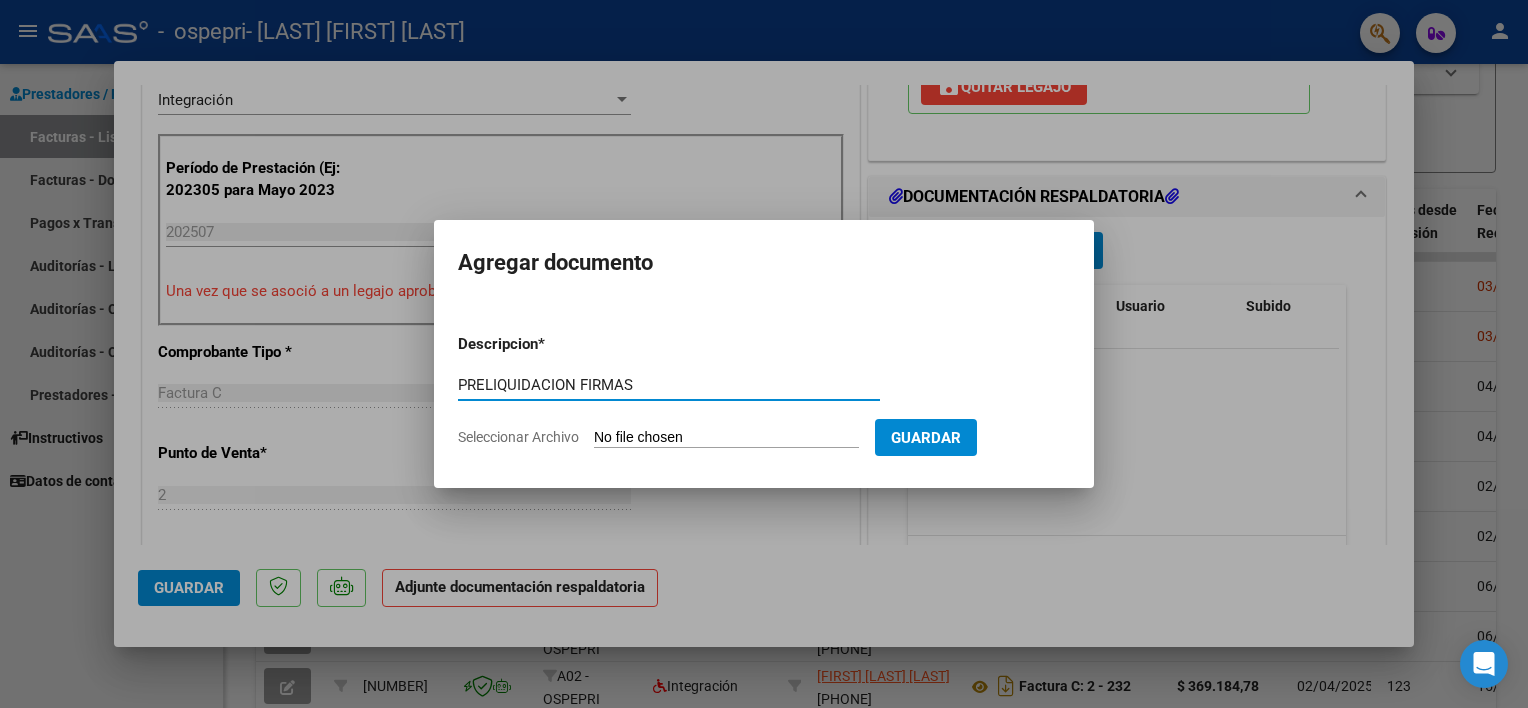 type on "PRELIQUIDACION FIRMAS" 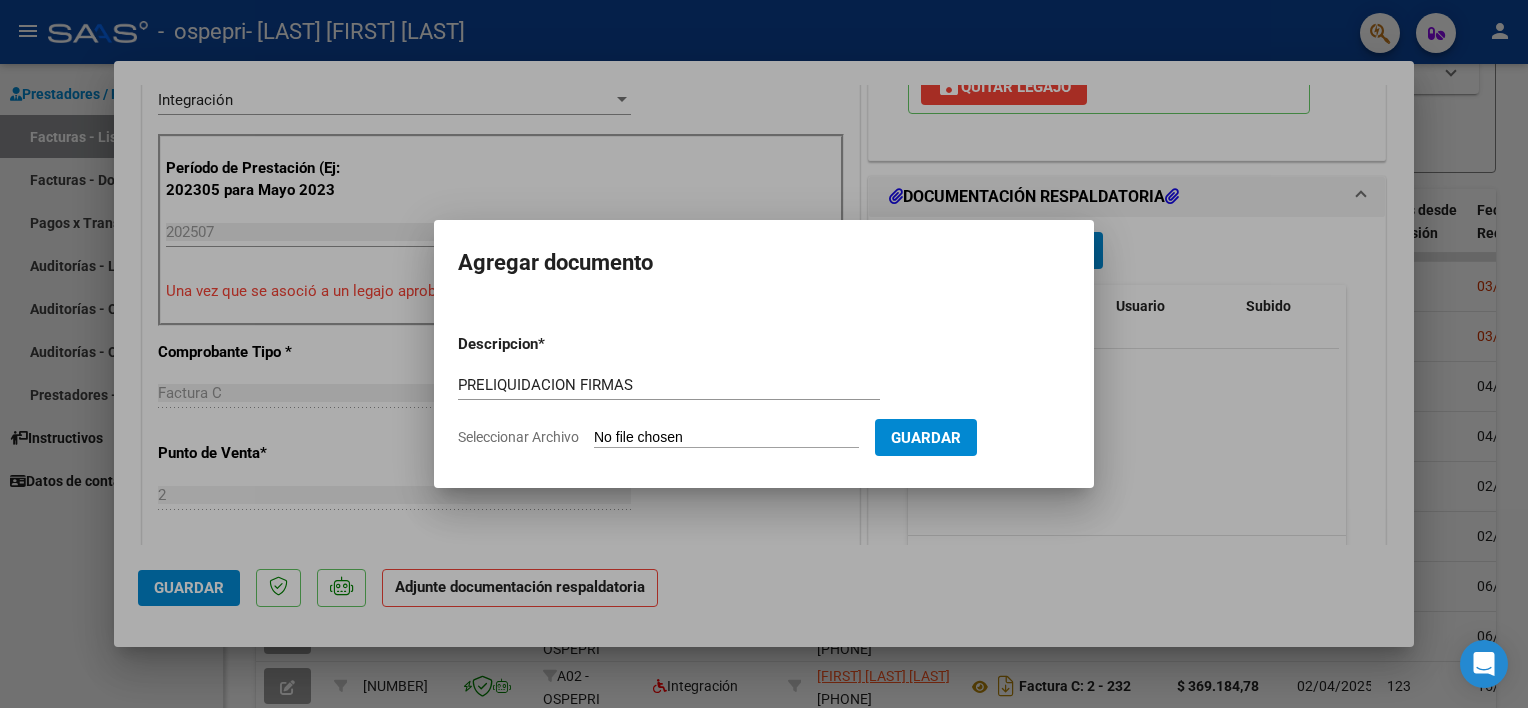 click on "Seleccionar Archivo" at bounding box center (726, 438) 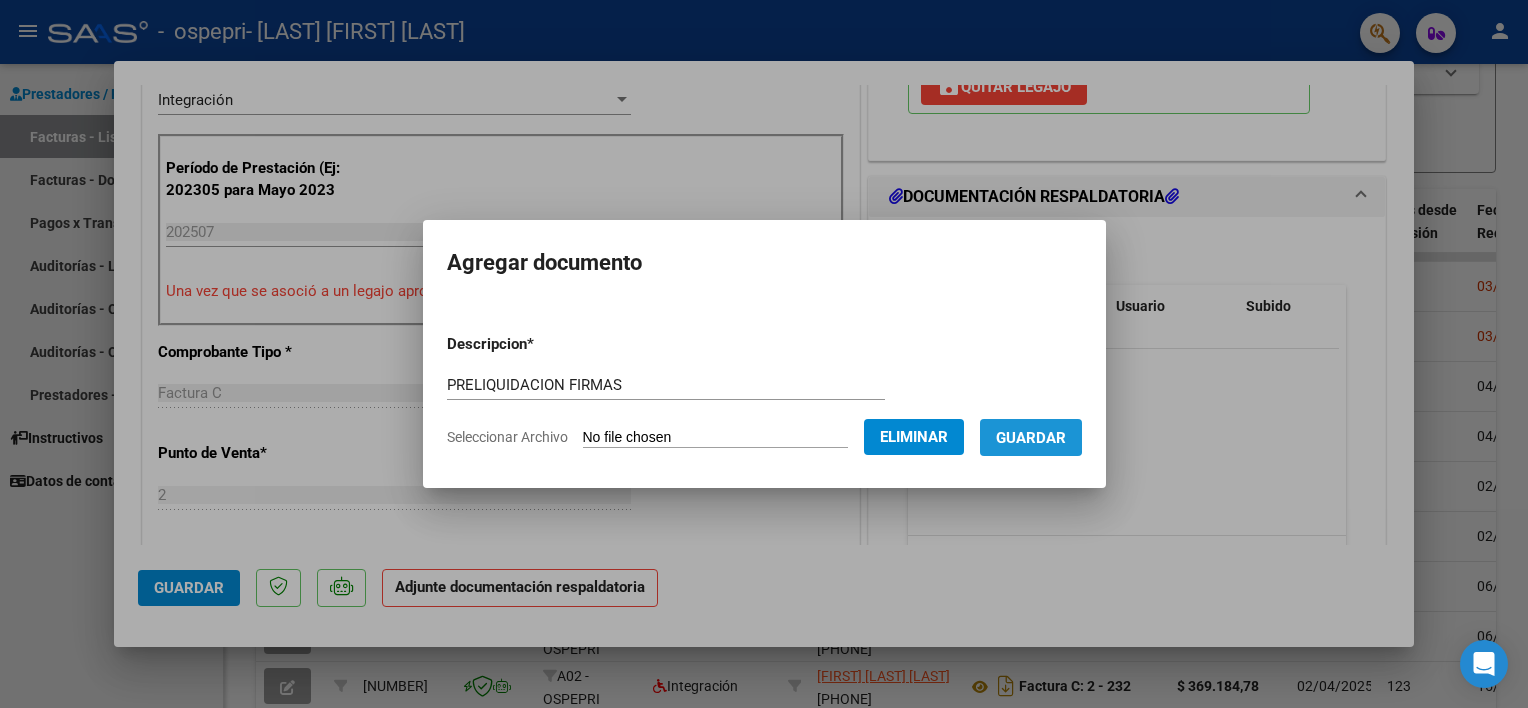 click on "Guardar" at bounding box center [1031, 438] 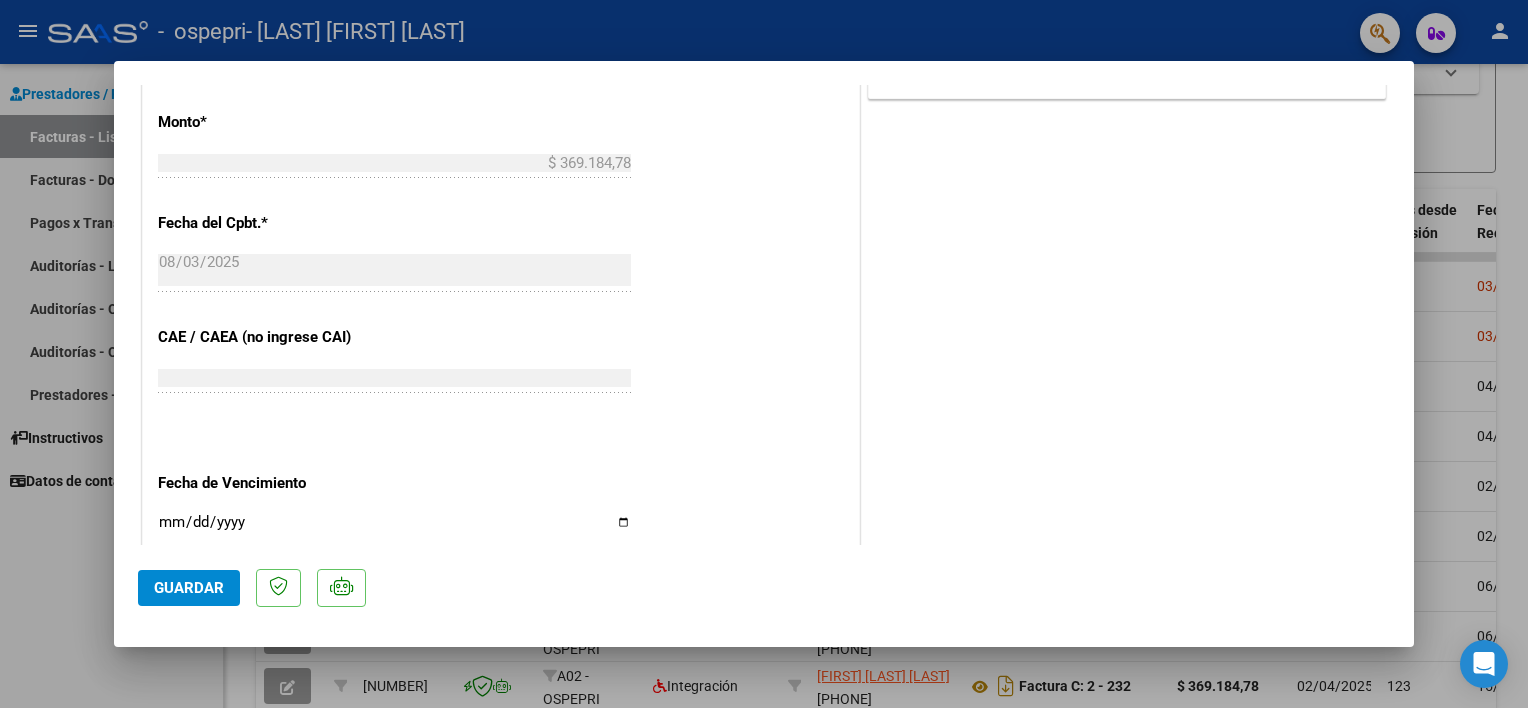 scroll, scrollTop: 1254, scrollLeft: 0, axis: vertical 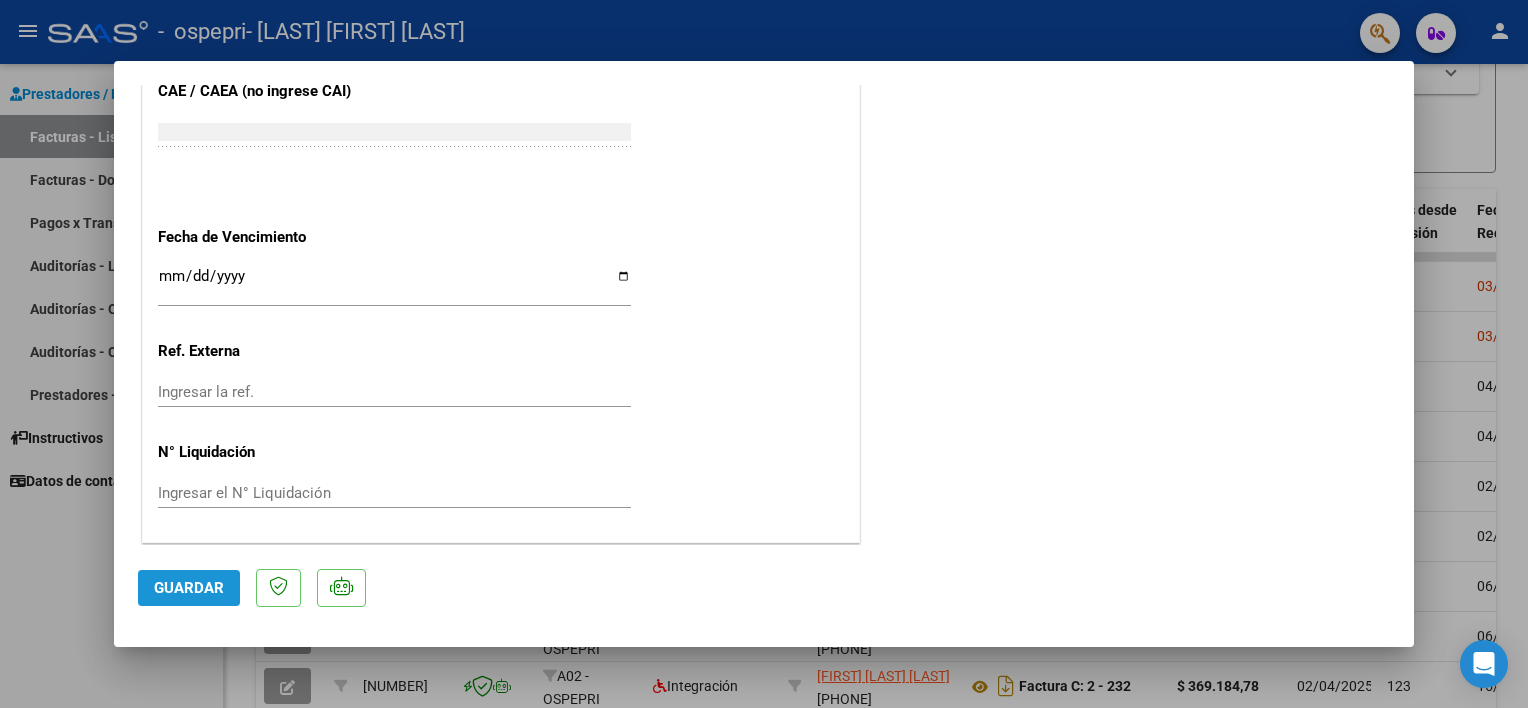 click on "Guardar" 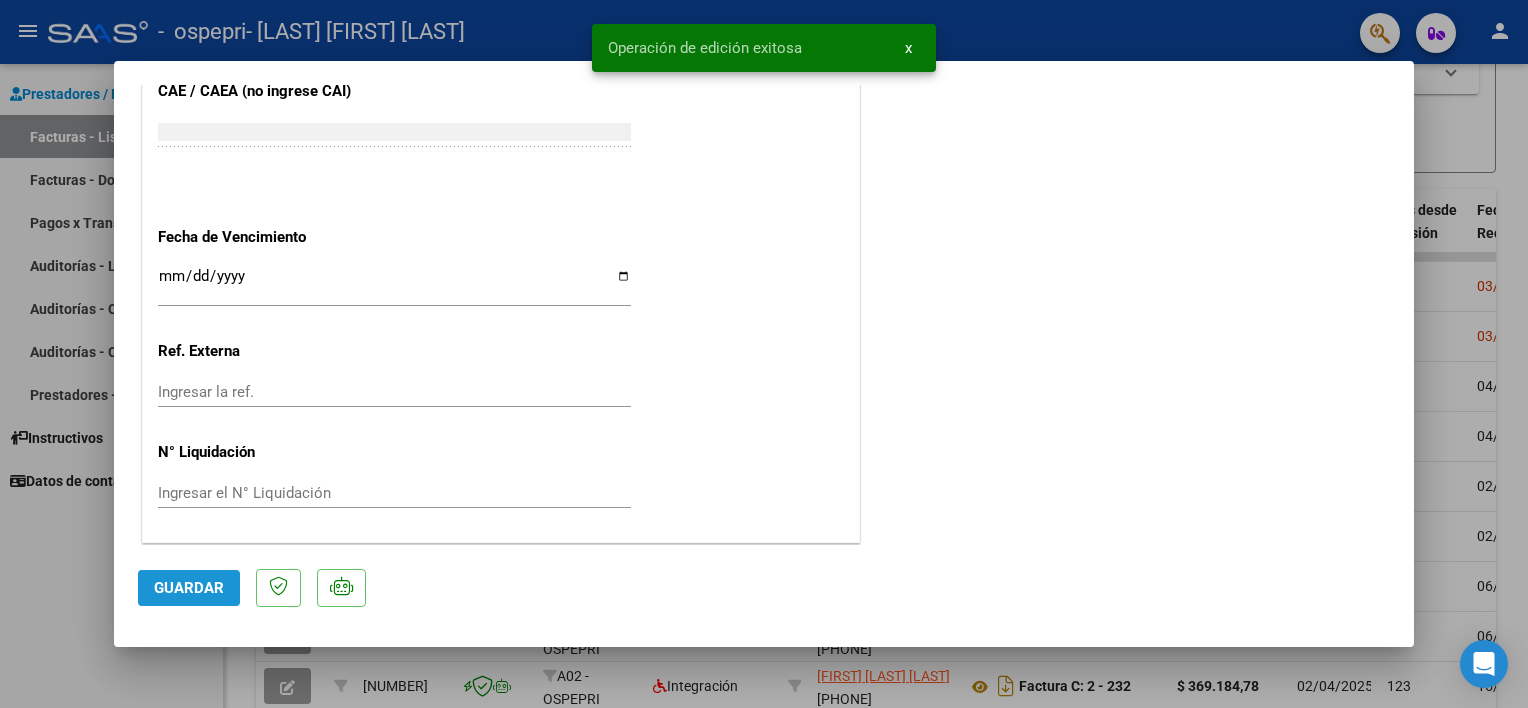 click on "Guardar" 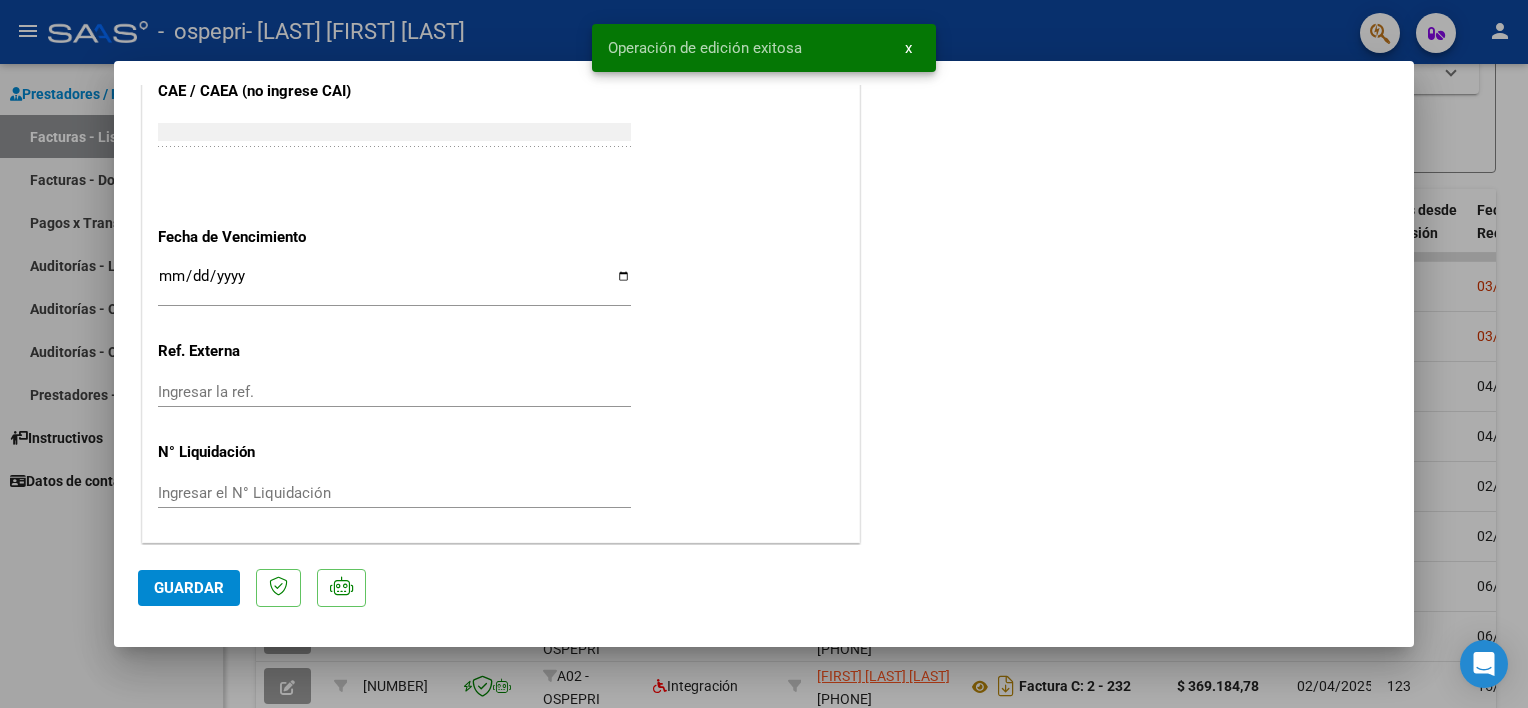click at bounding box center [764, 354] 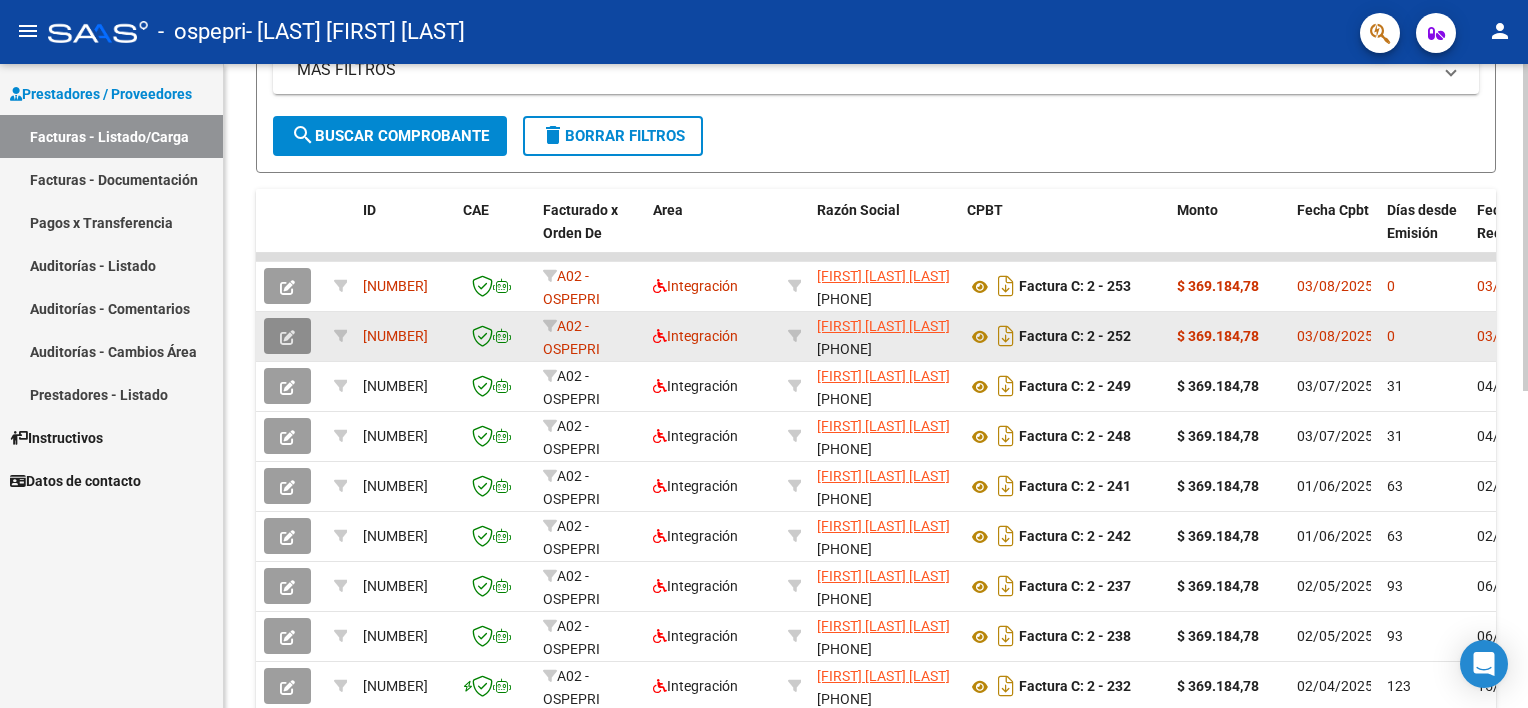 click 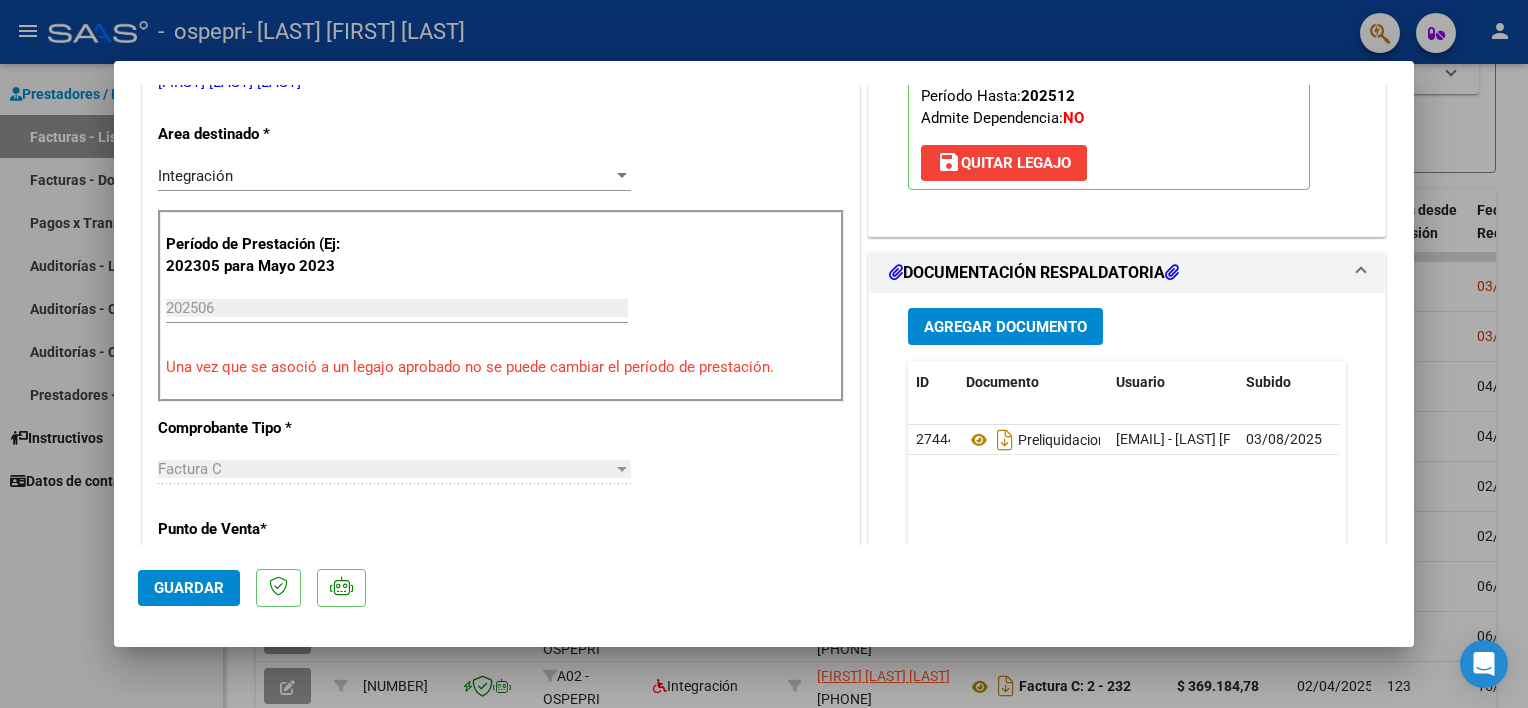 scroll, scrollTop: 408, scrollLeft: 0, axis: vertical 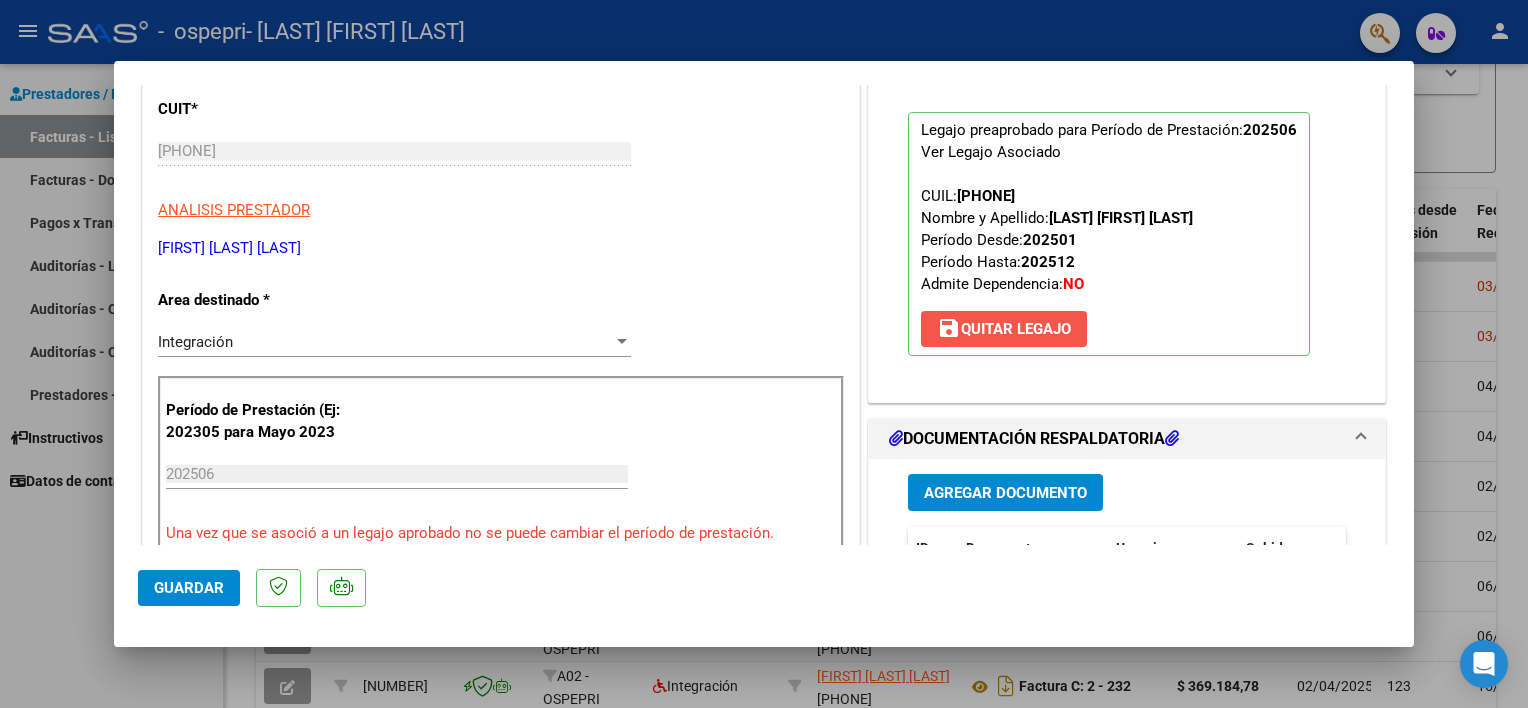 click on "save  Quitar Legajo" at bounding box center [1004, 329] 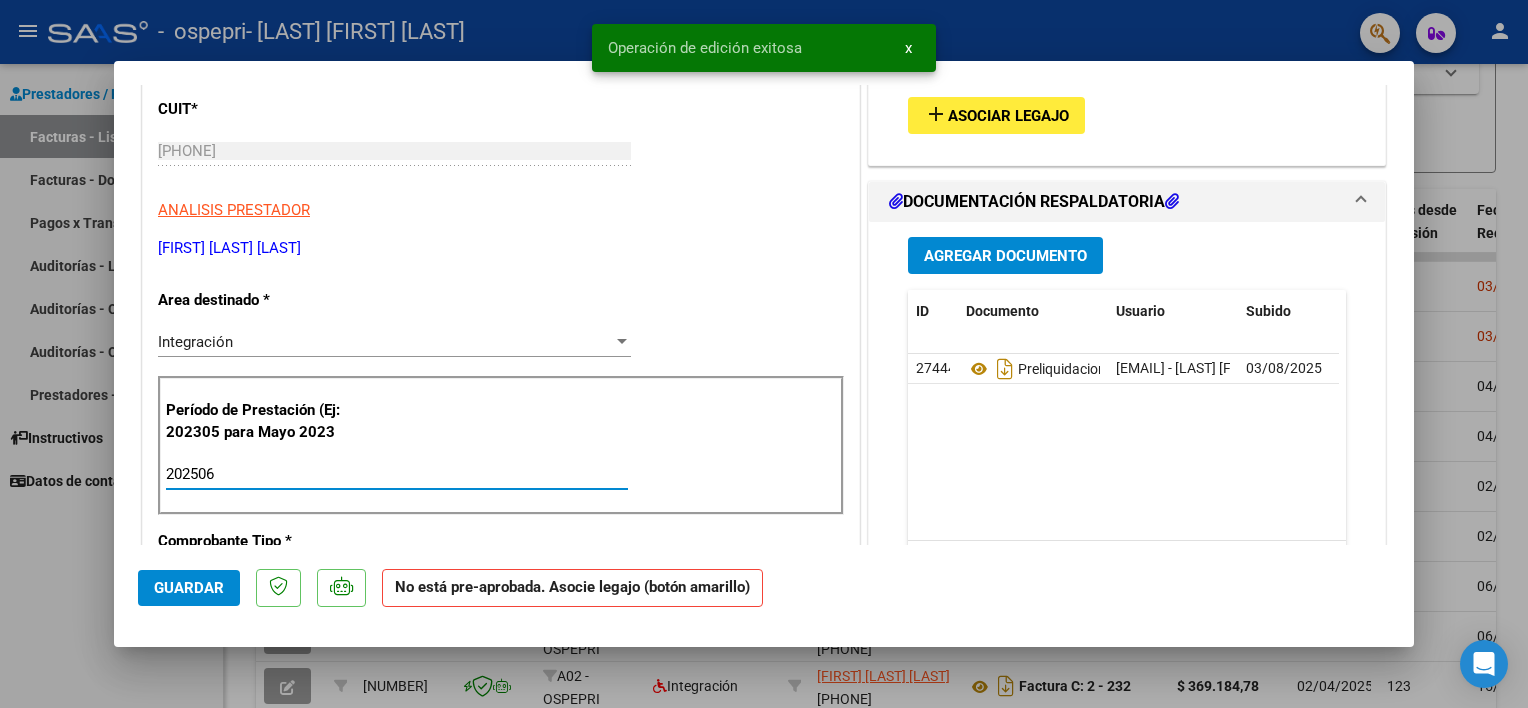 click on "202506" at bounding box center (397, 474) 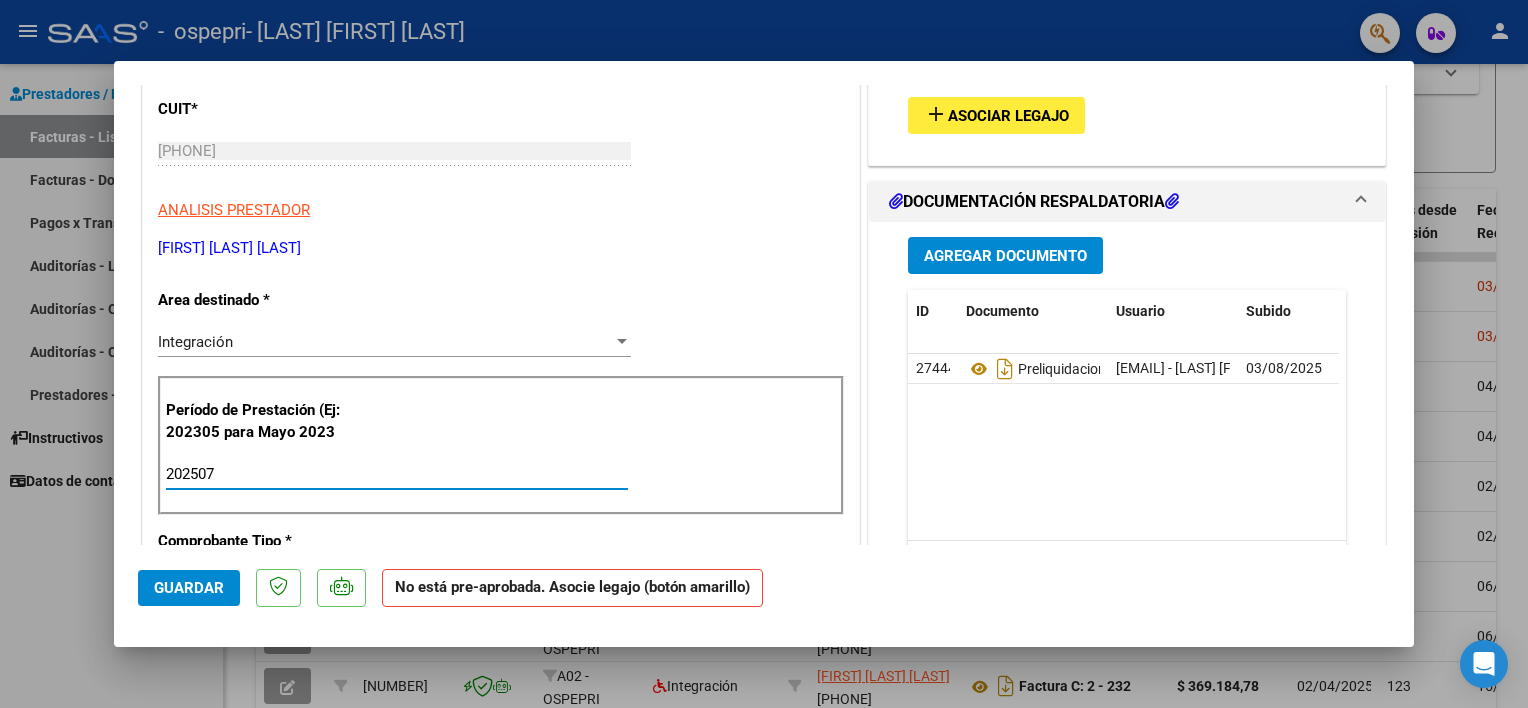 type on "202507" 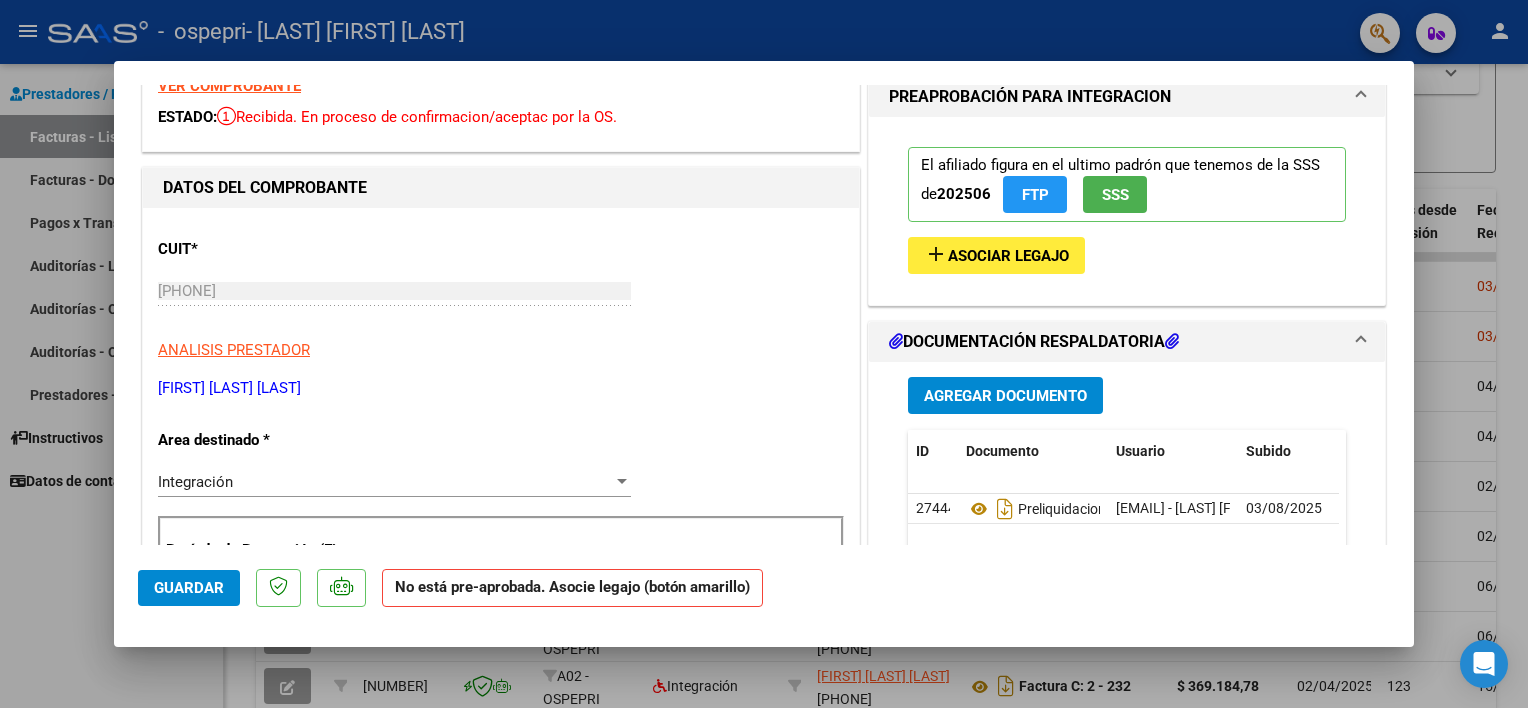 scroll, scrollTop: 0, scrollLeft: 0, axis: both 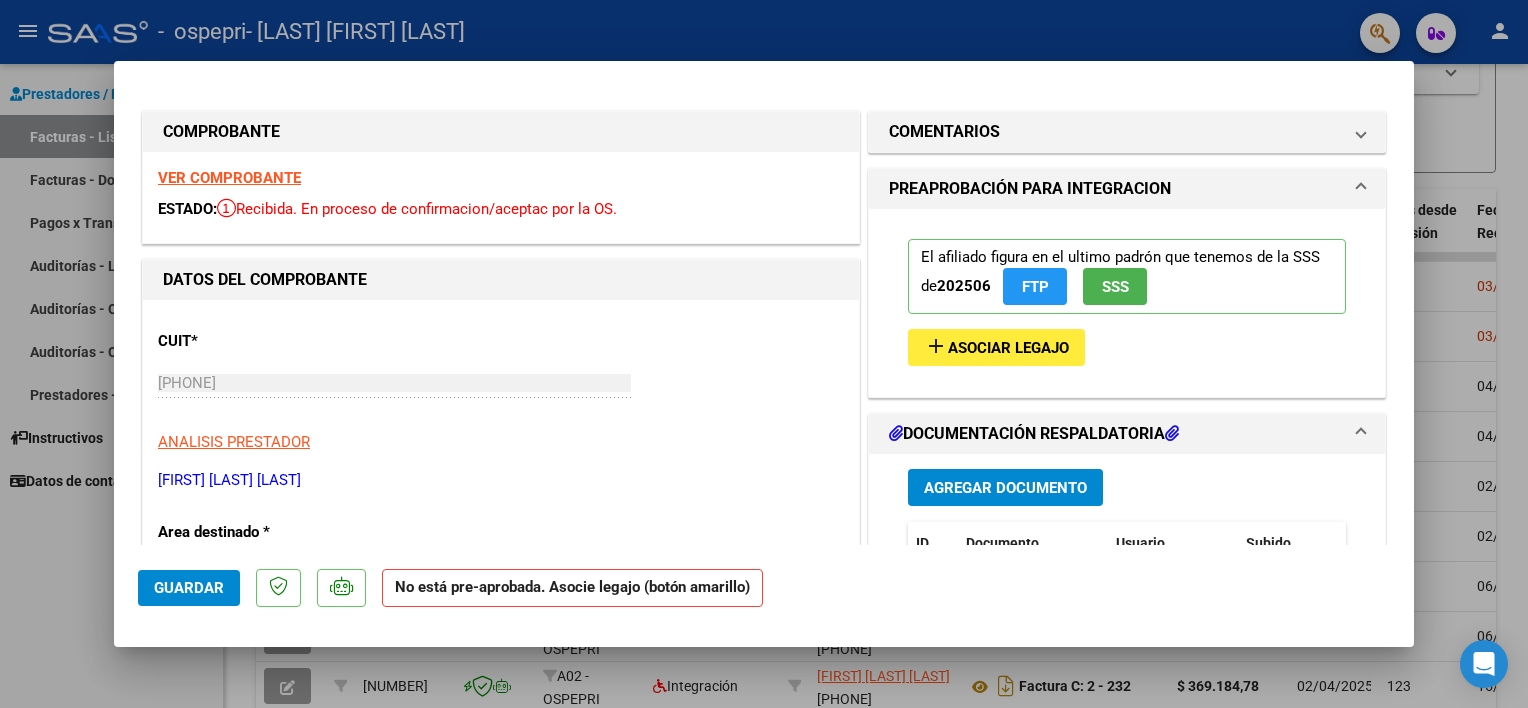 click on "VER COMPROBANTE" at bounding box center [229, 178] 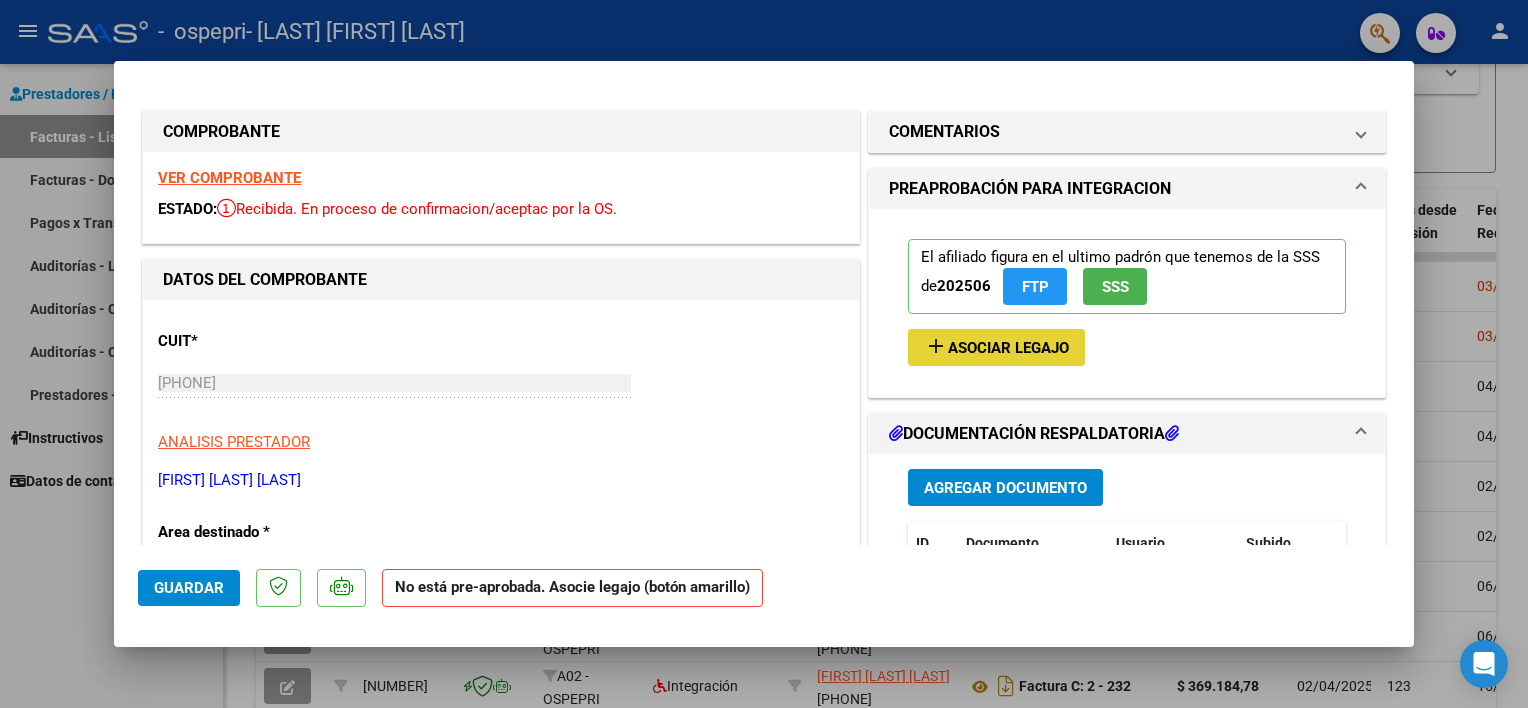 click on "Asociar Legajo" at bounding box center [1008, 348] 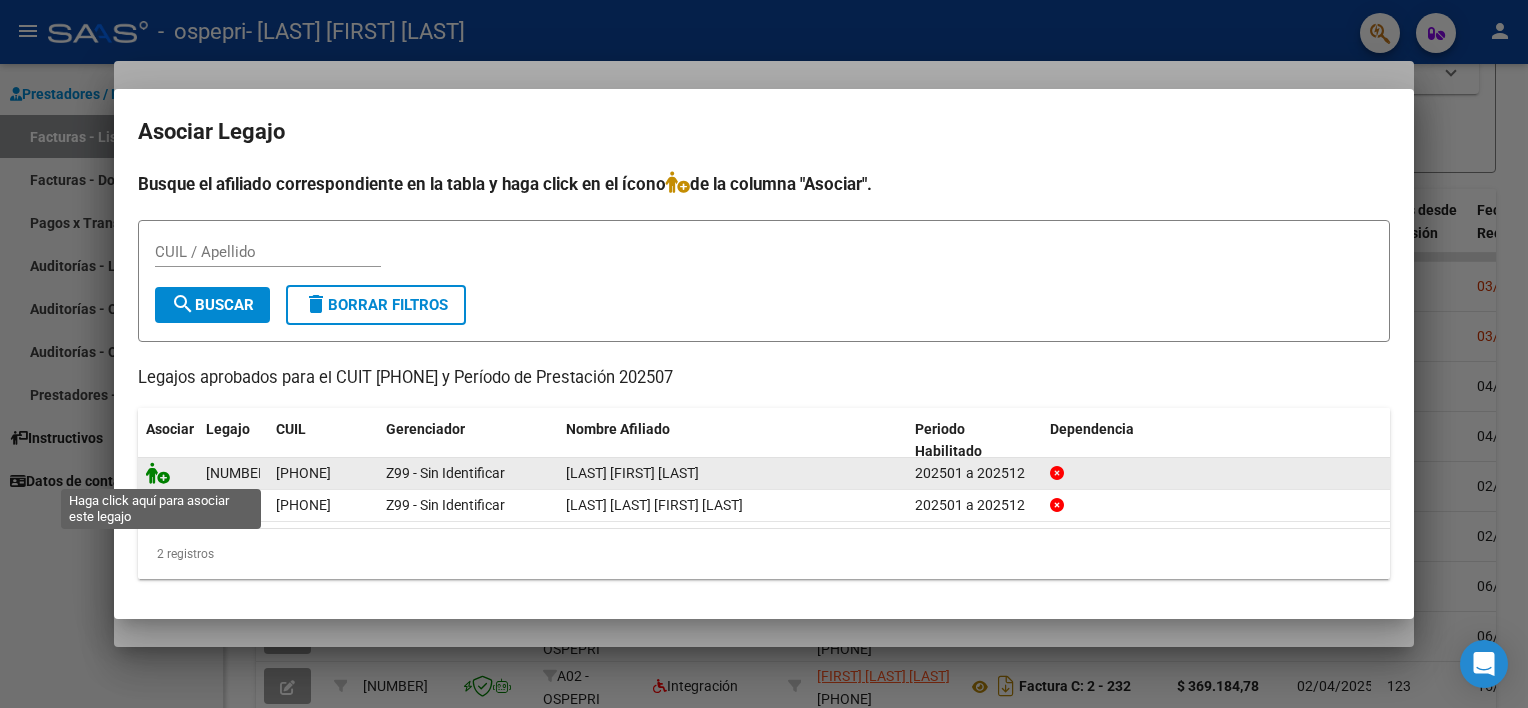 click 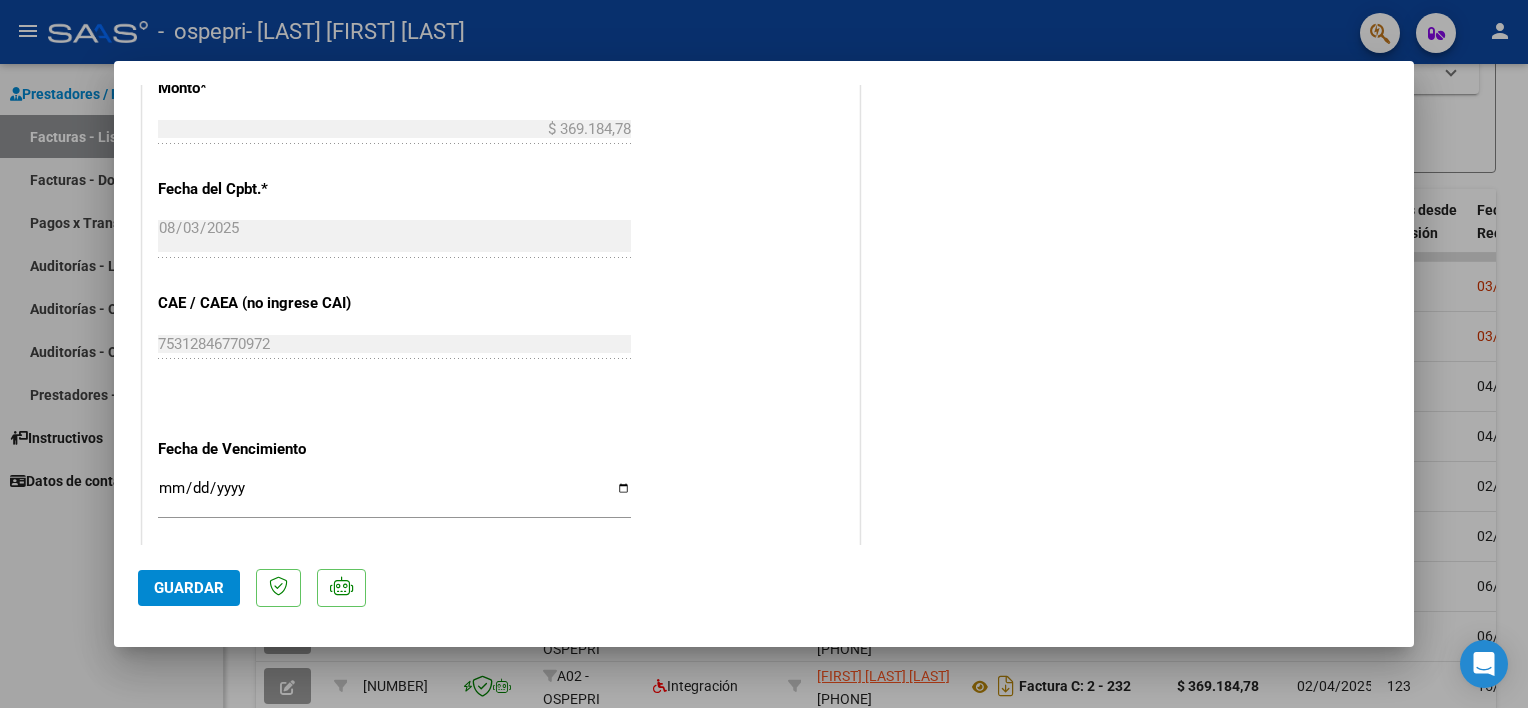 scroll, scrollTop: 1254, scrollLeft: 0, axis: vertical 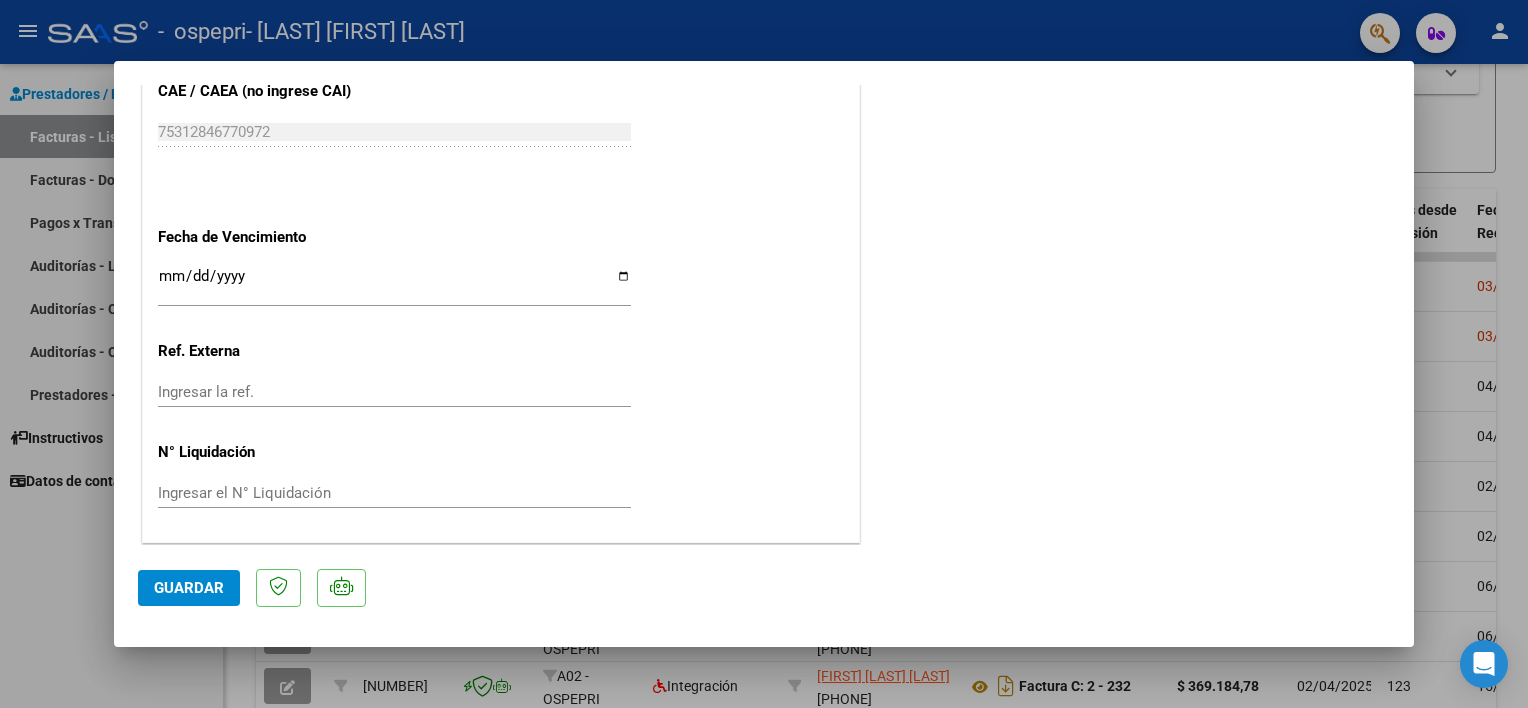 click on "Guardar" 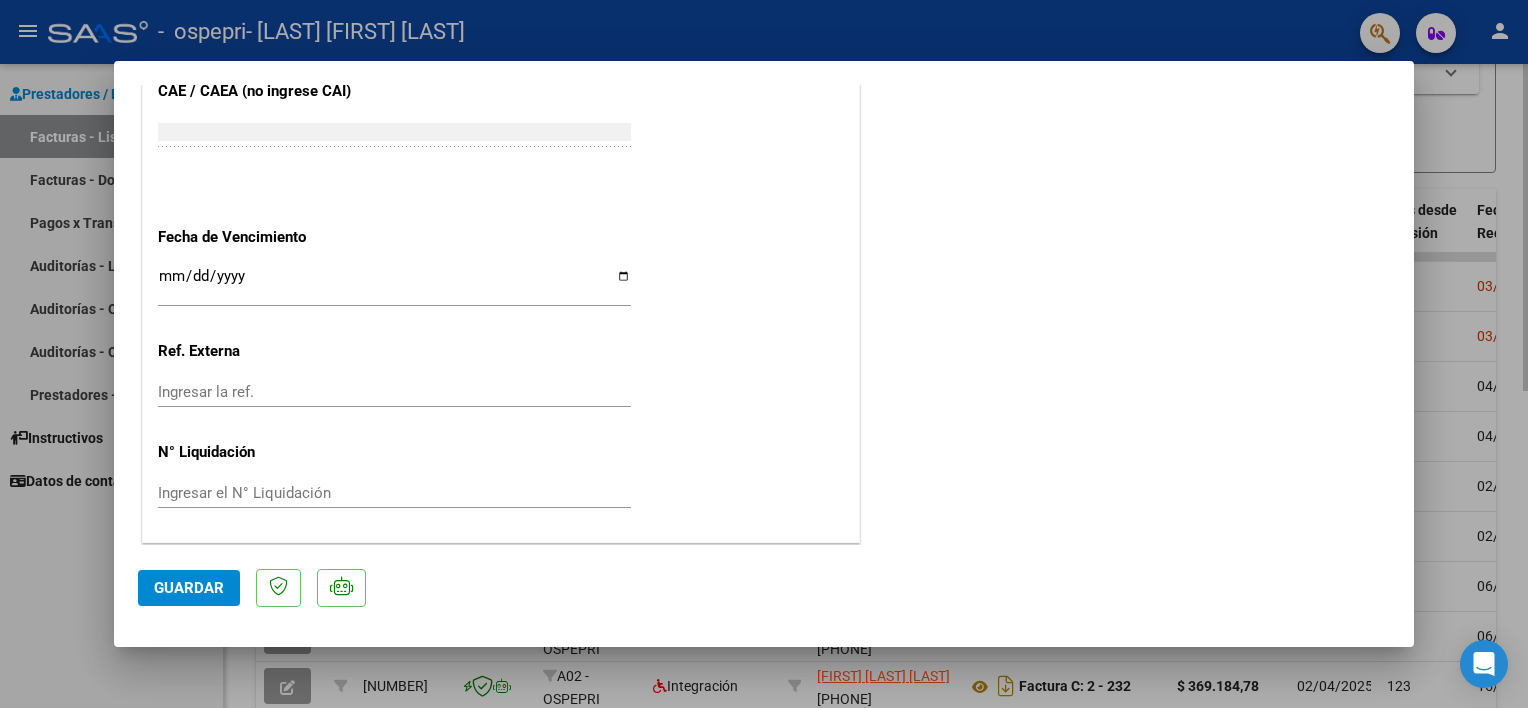 scroll, scrollTop: 0, scrollLeft: 0, axis: both 